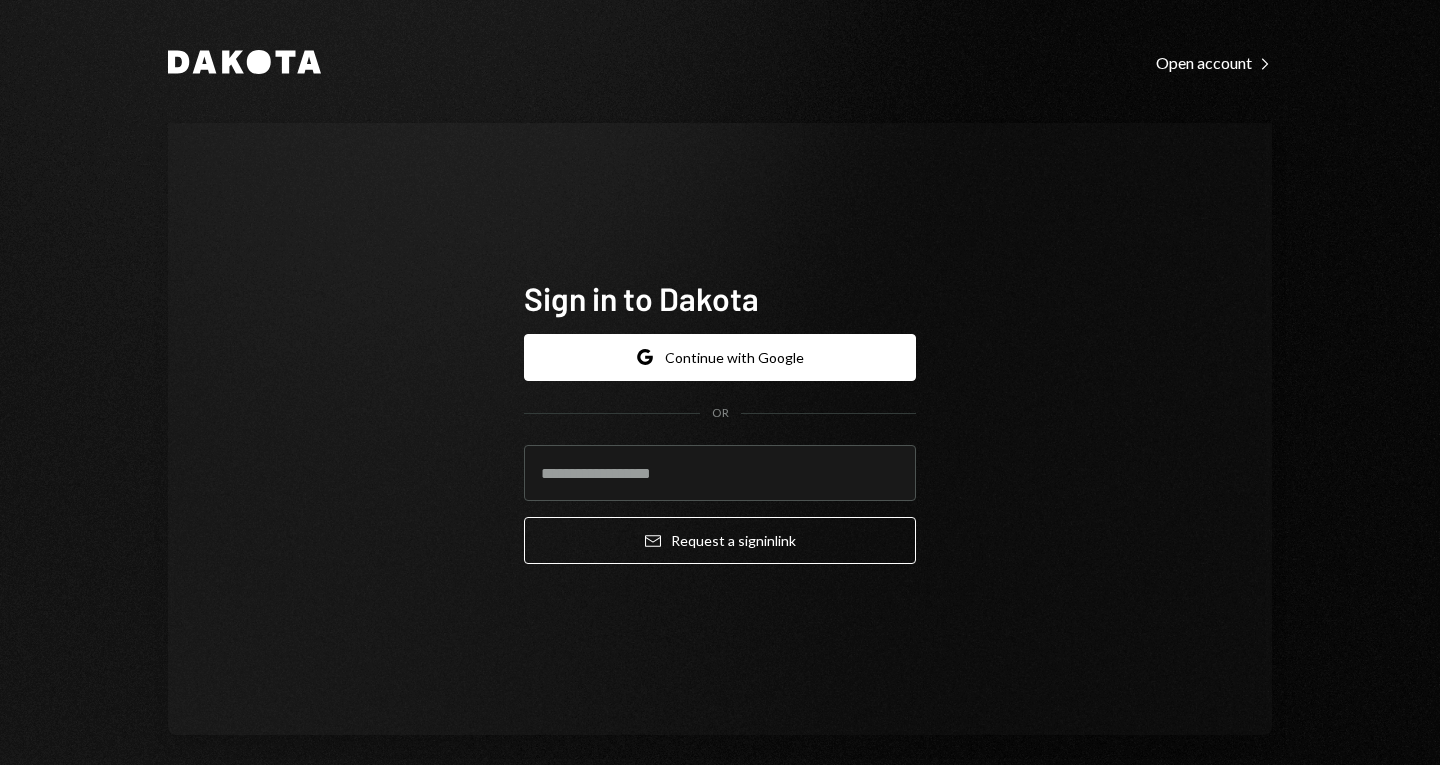scroll, scrollTop: 0, scrollLeft: 0, axis: both 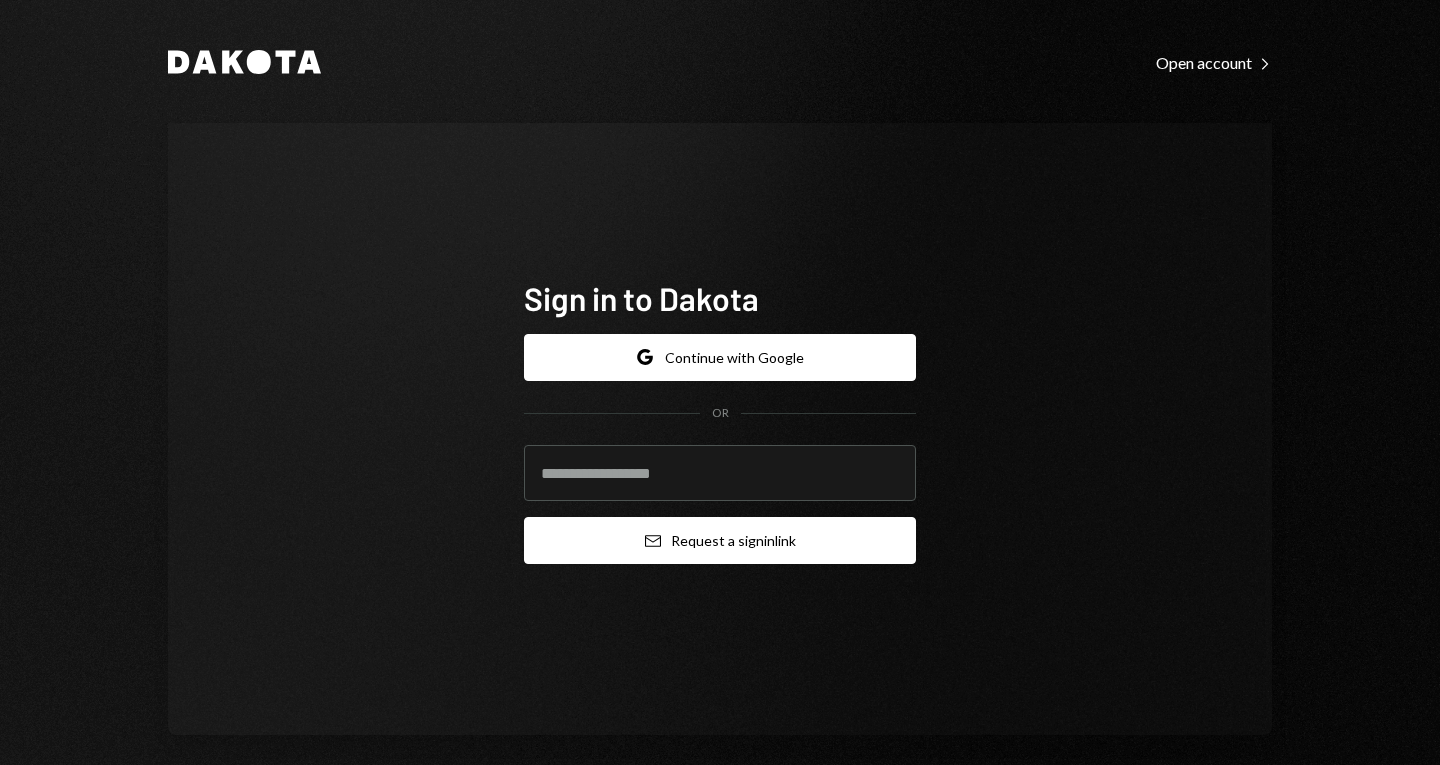 click on "Email Request a sign  in  link" at bounding box center [720, 540] 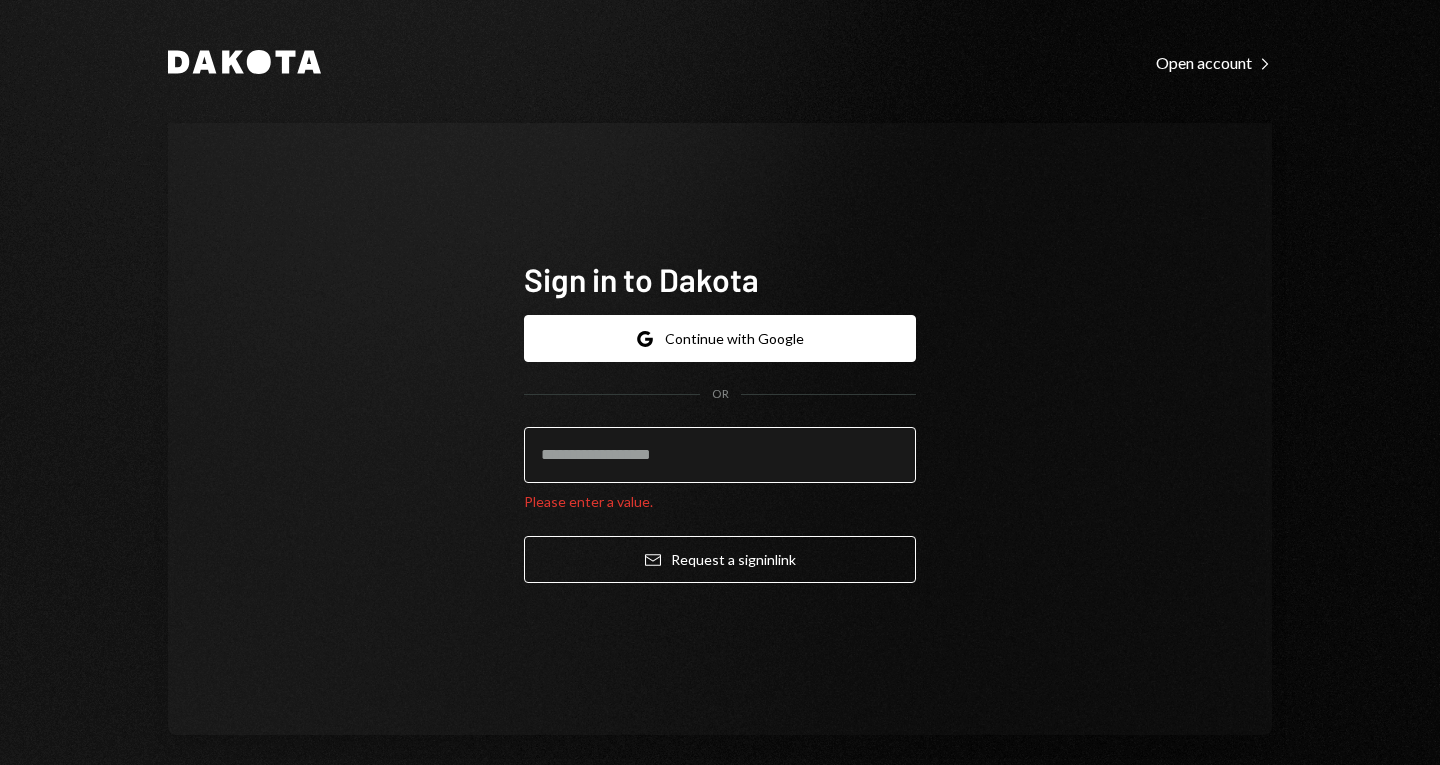 click at bounding box center [720, 455] 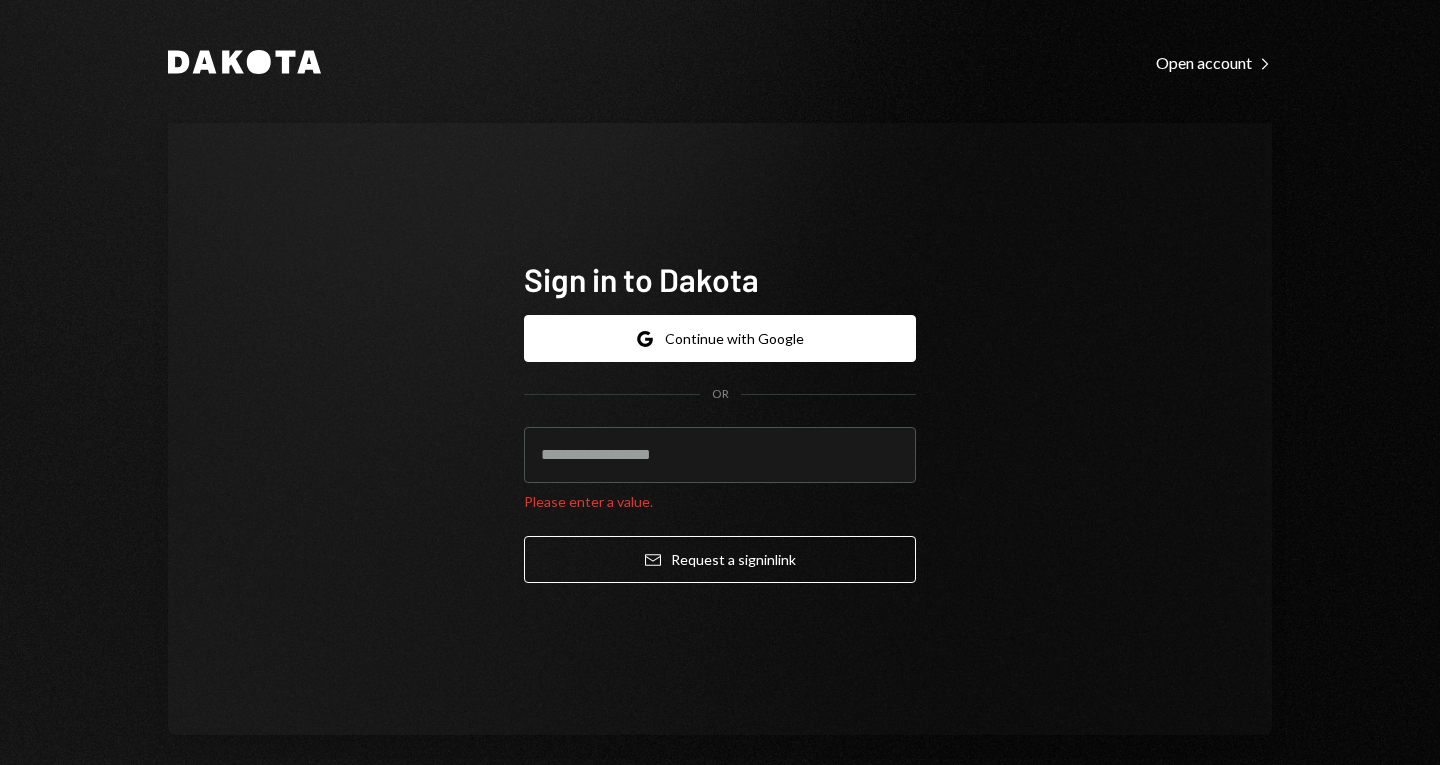 type on "**********" 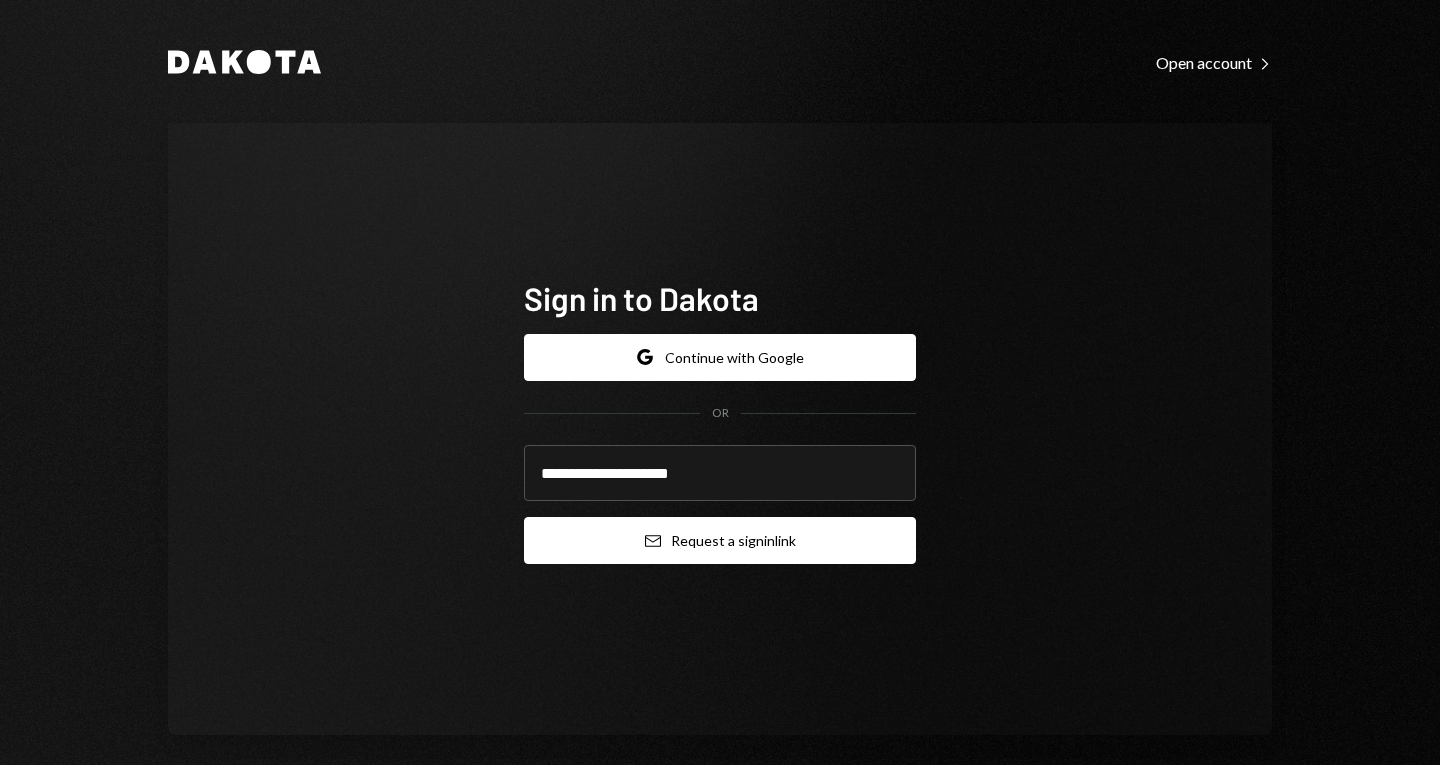 click on "Email Request a sign  in  link" at bounding box center [720, 540] 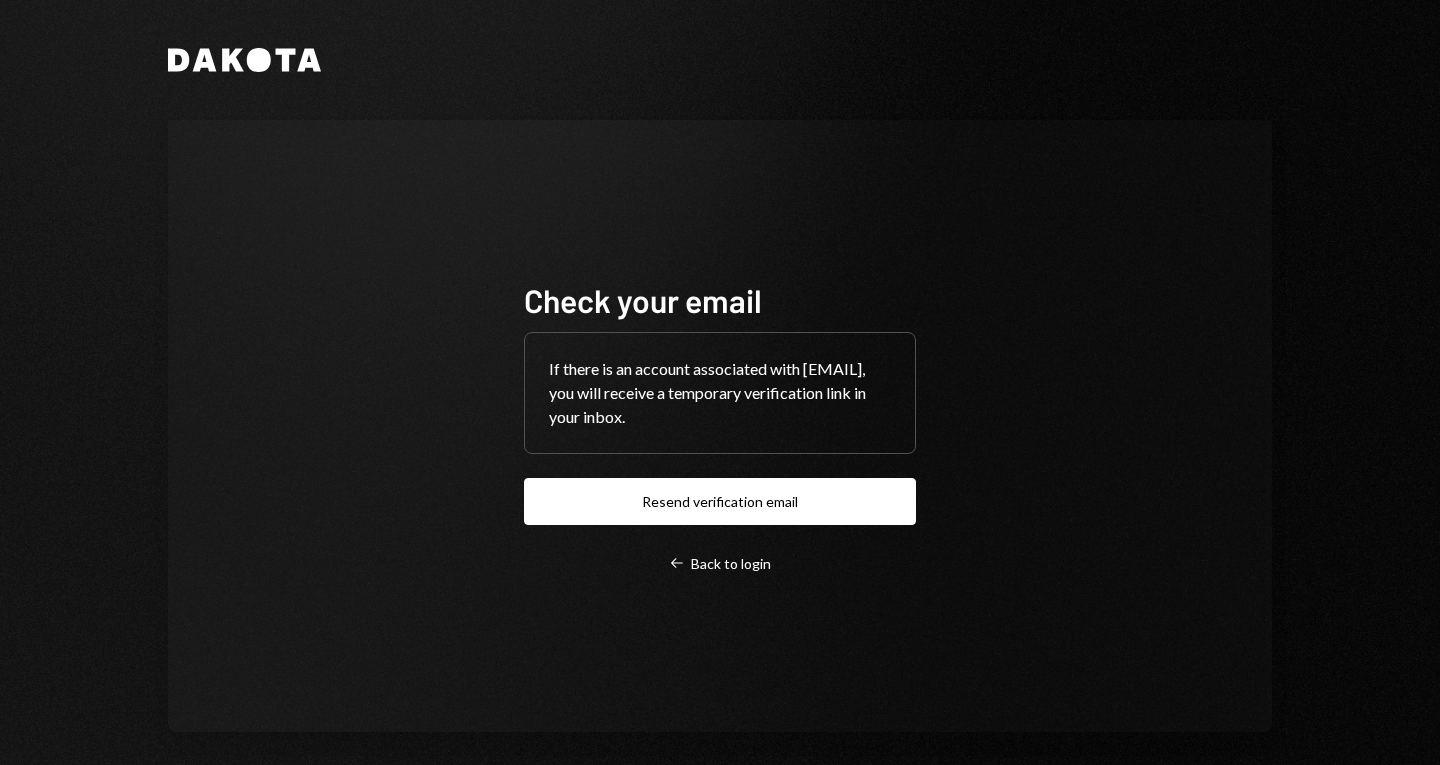click on "Check your email If there is an account associated with Karel@lemma.solutions, you will
receive a temporary verification link in your inbox. Resend verification email Left Arrow Back to login" at bounding box center [720, 426] 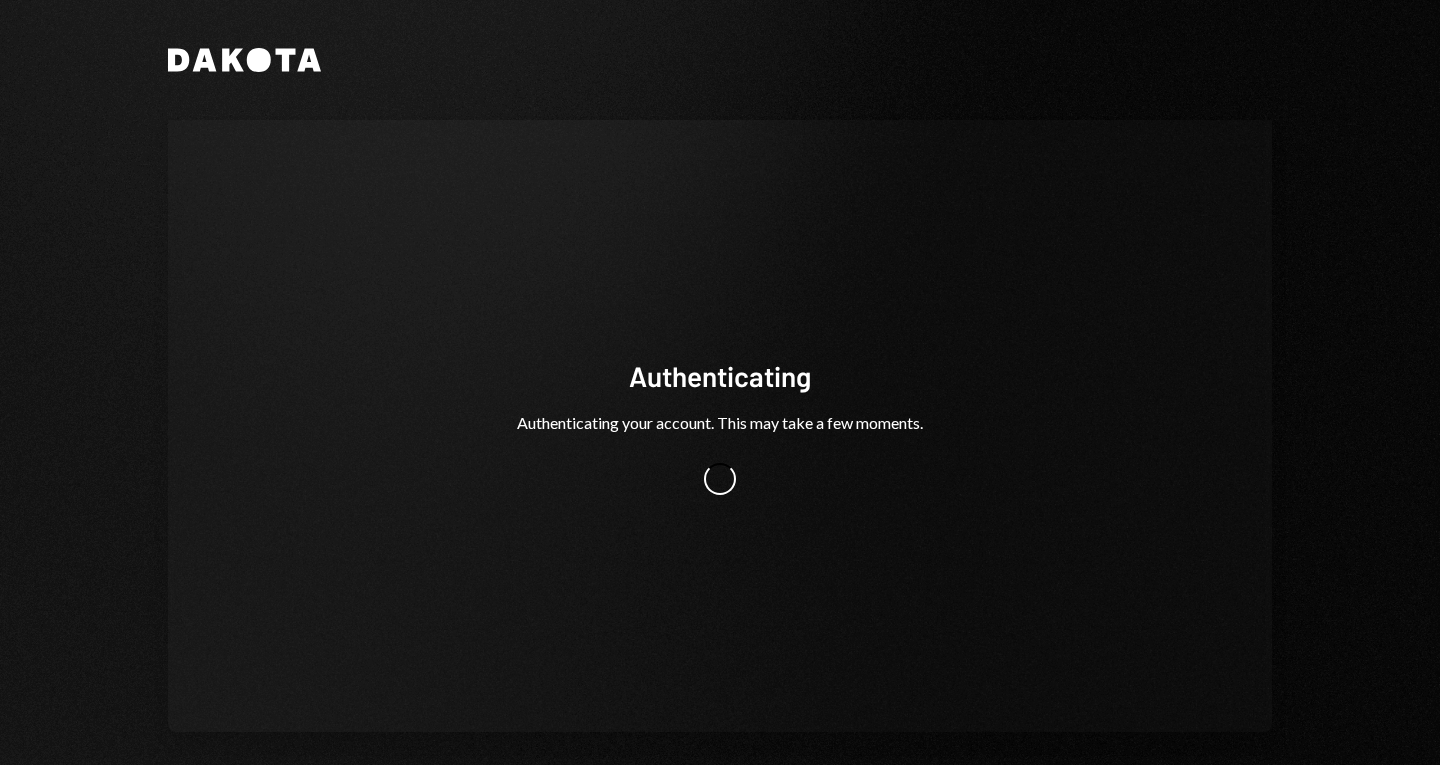 scroll, scrollTop: 0, scrollLeft: 0, axis: both 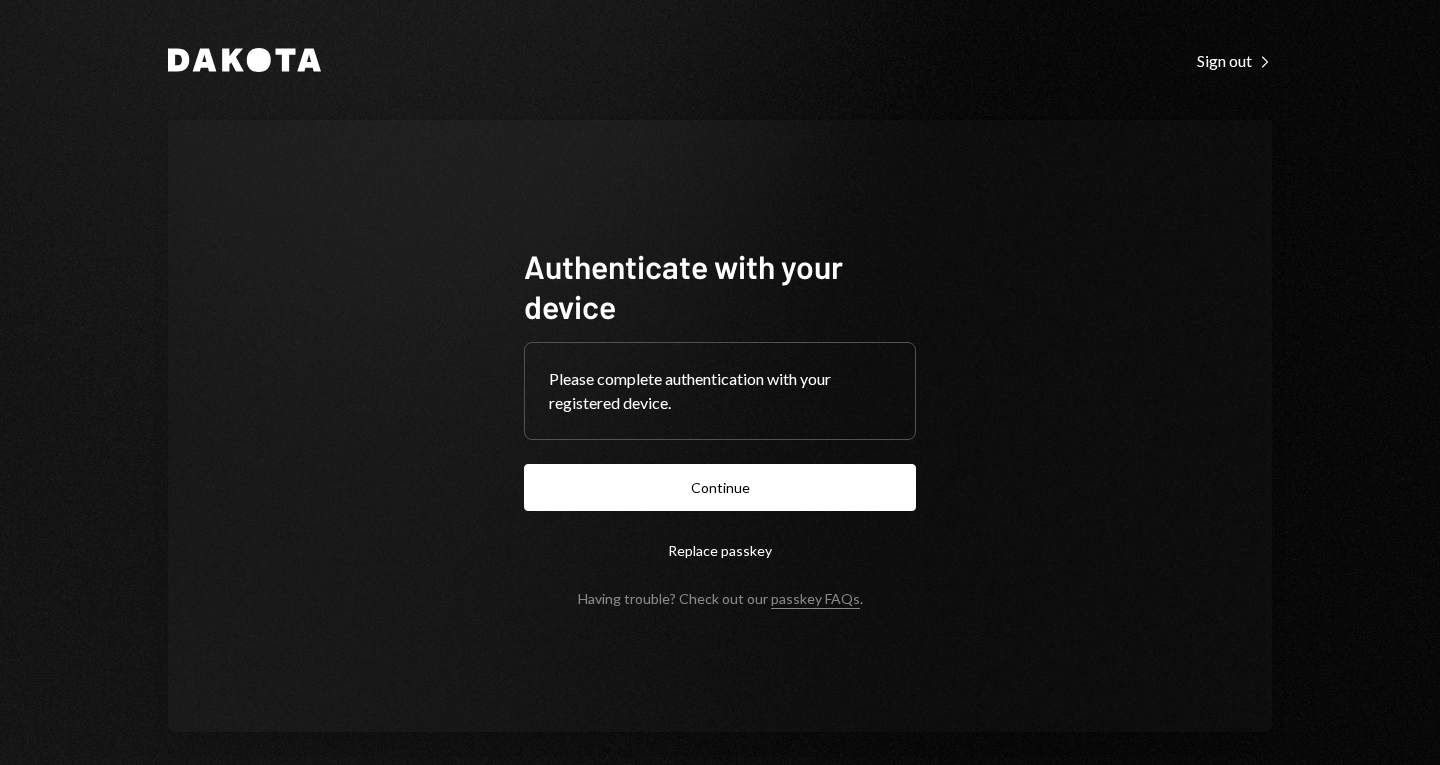 click on "Continue" at bounding box center (720, 487) 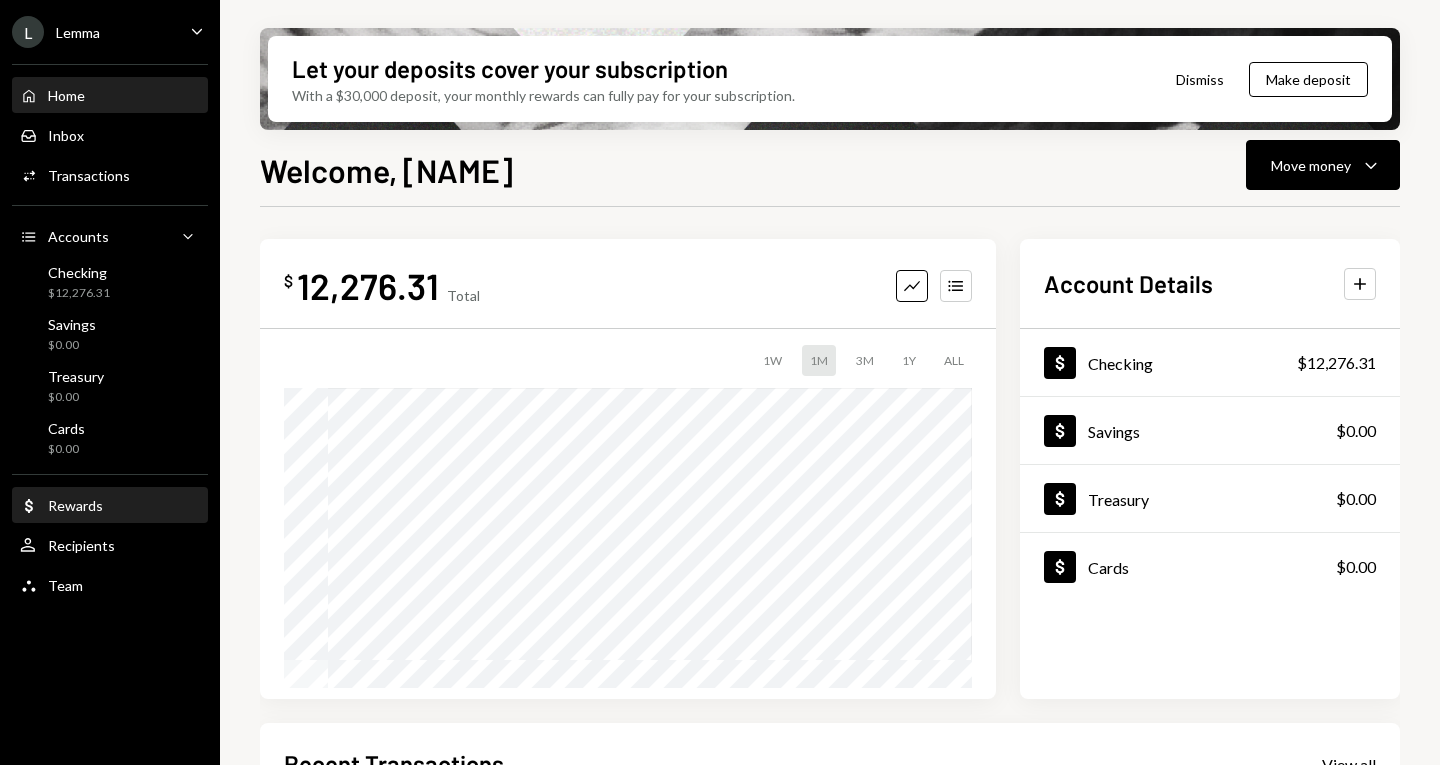 click on "Rewards" at bounding box center [75, 505] 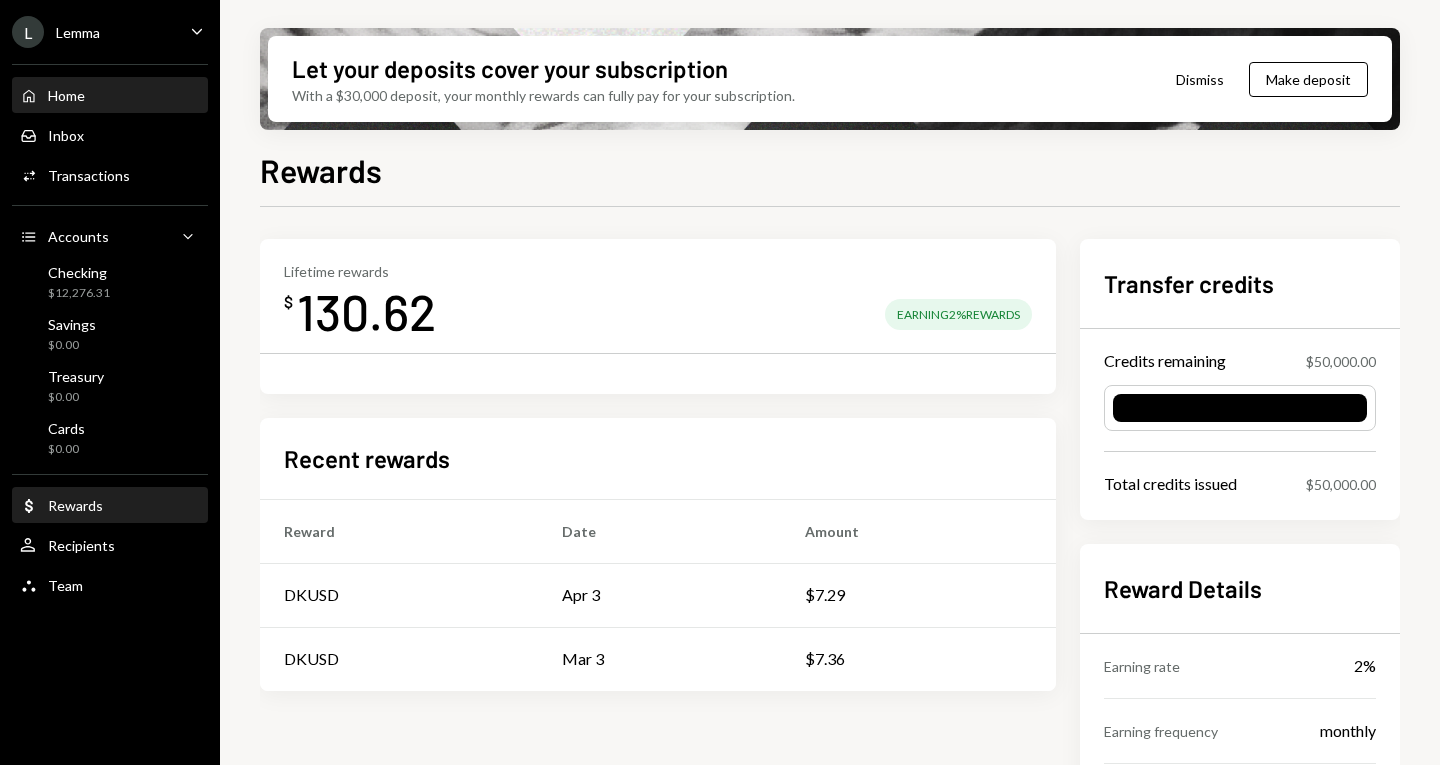 click on "Home" at bounding box center (66, 95) 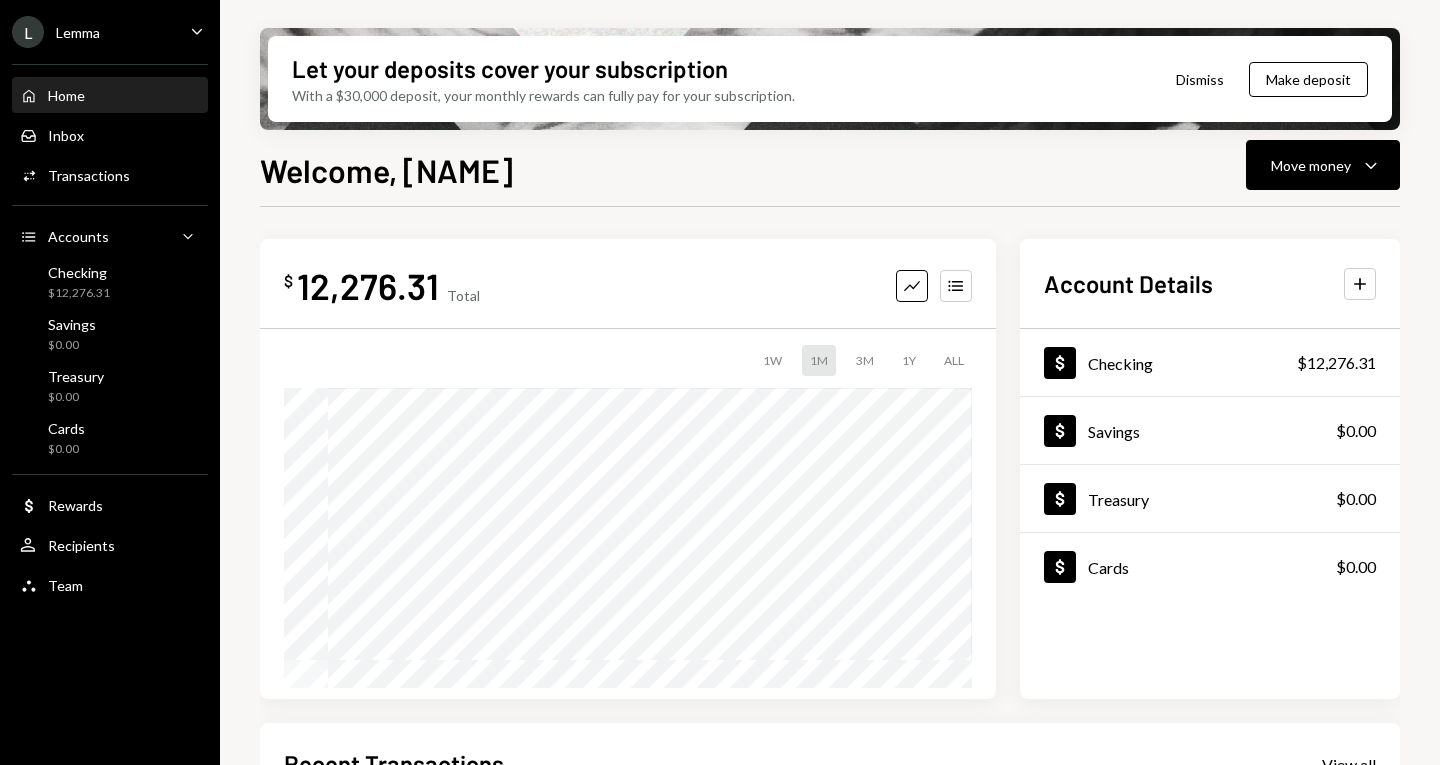 click on "Dismiss" at bounding box center (1200, 79) 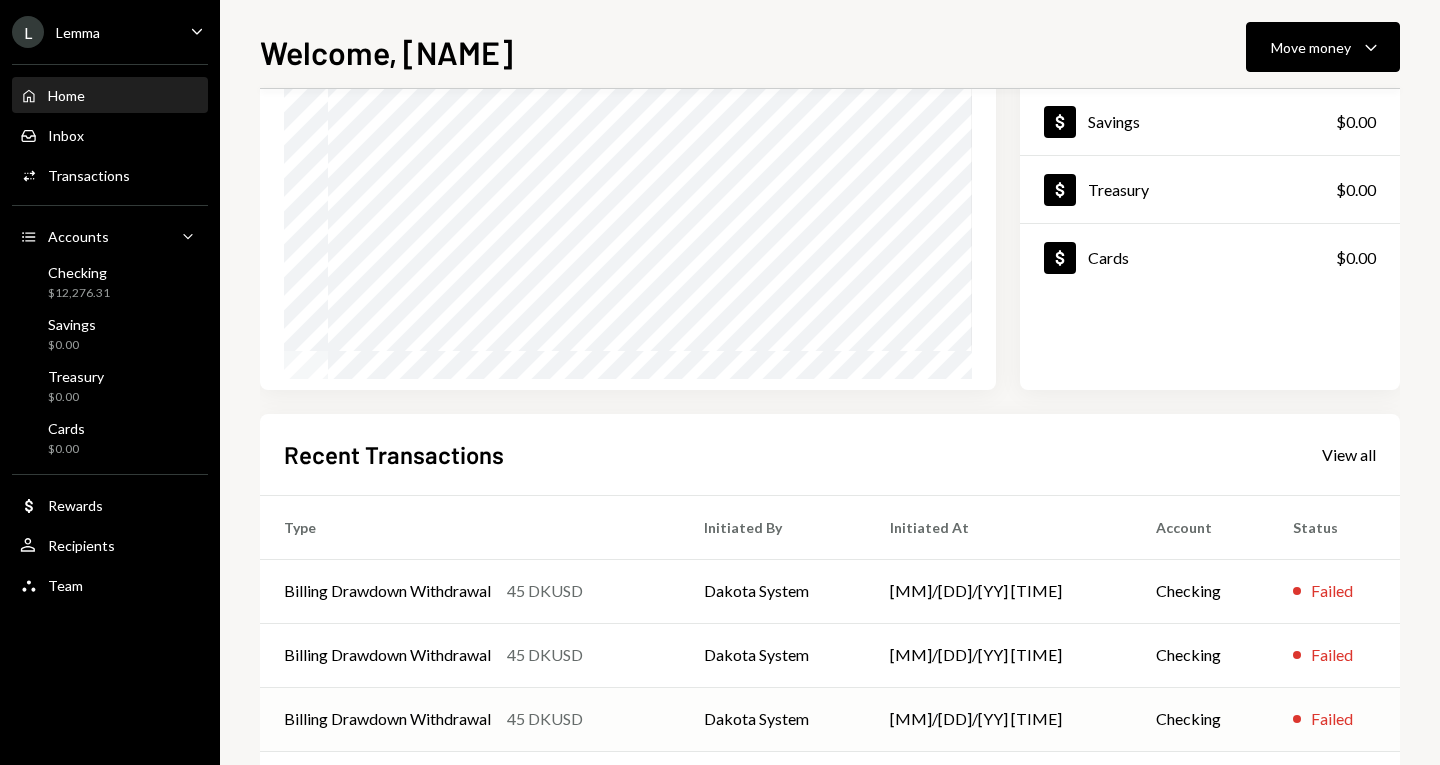 scroll, scrollTop: 345, scrollLeft: 0, axis: vertical 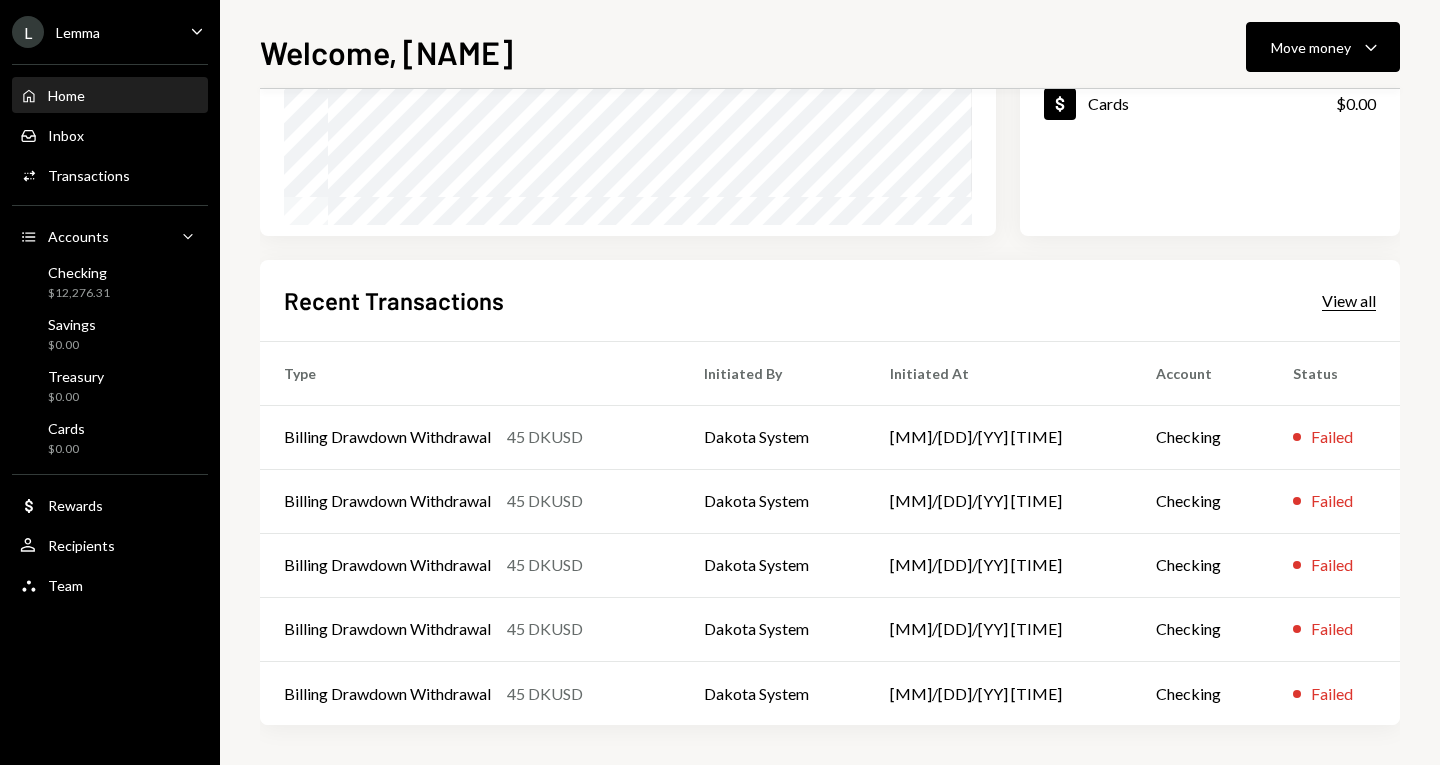 click on "View all" at bounding box center (1349, 301) 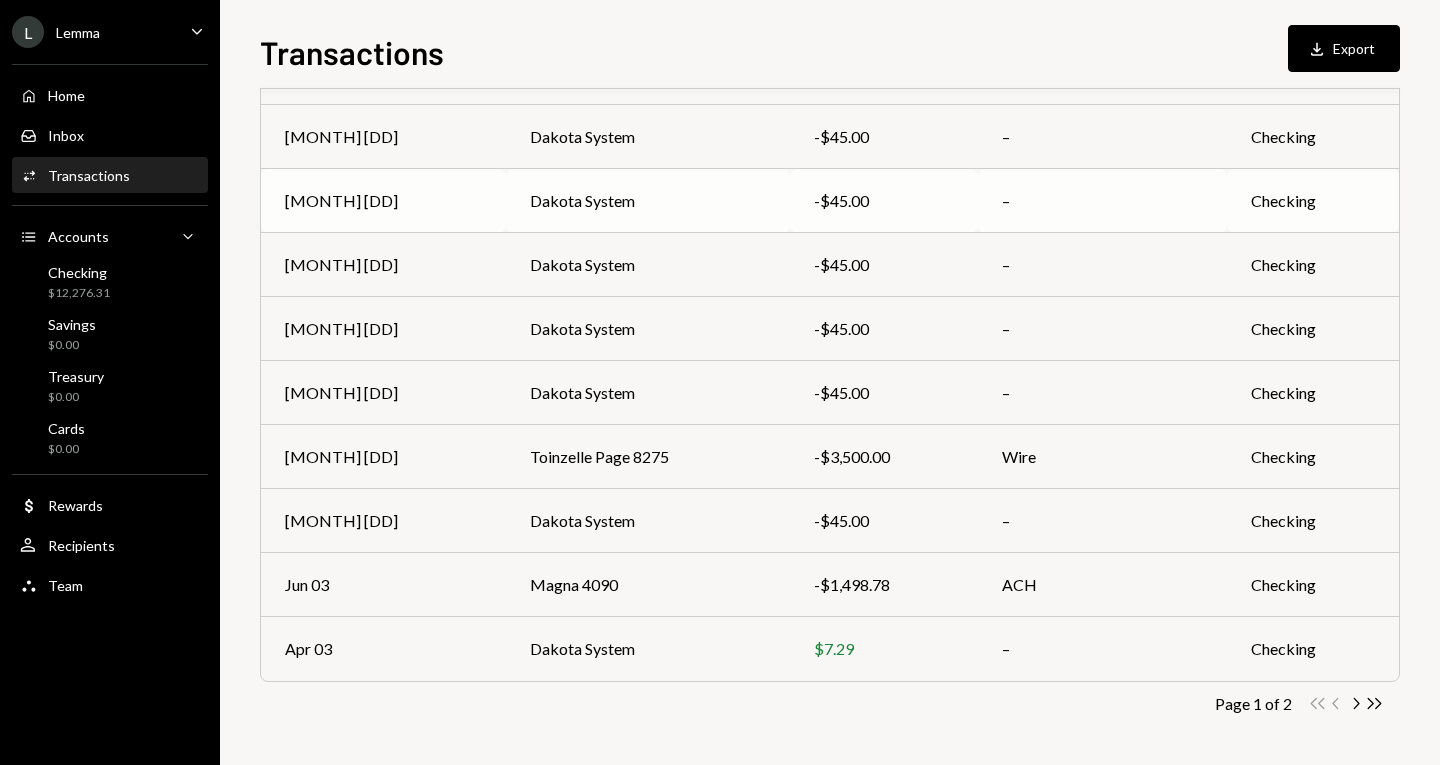 scroll, scrollTop: 0, scrollLeft: 0, axis: both 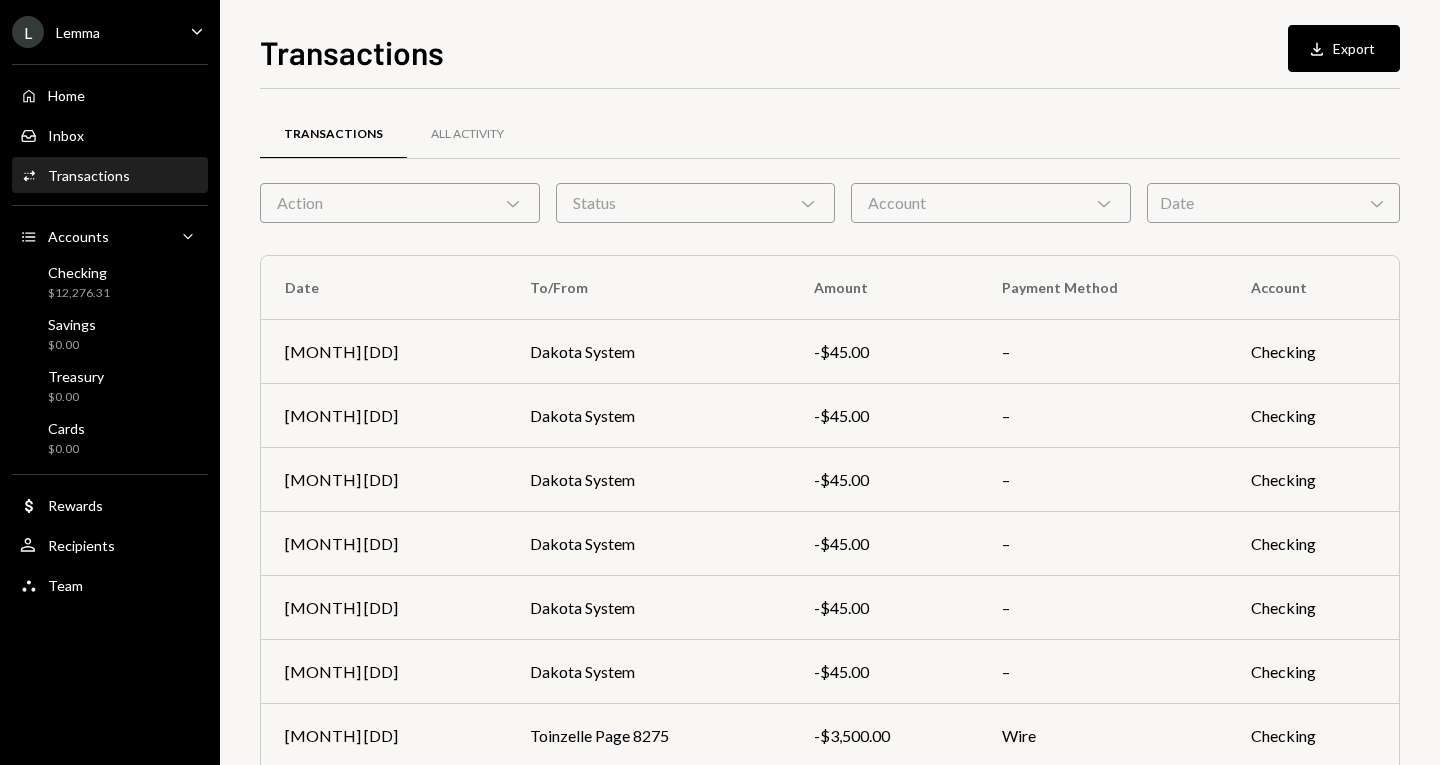 click on "Transactions" at bounding box center [89, 175] 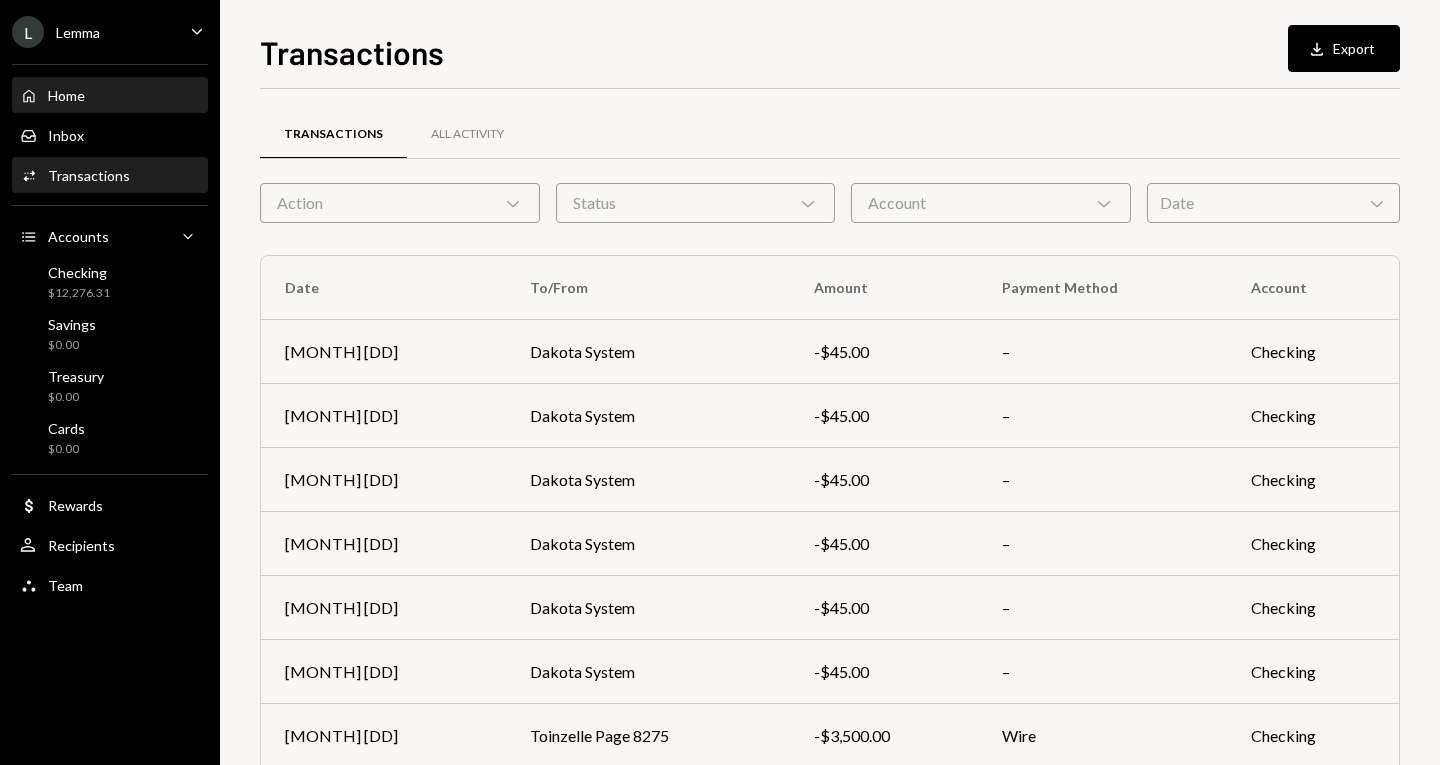 click on "Home" at bounding box center (66, 95) 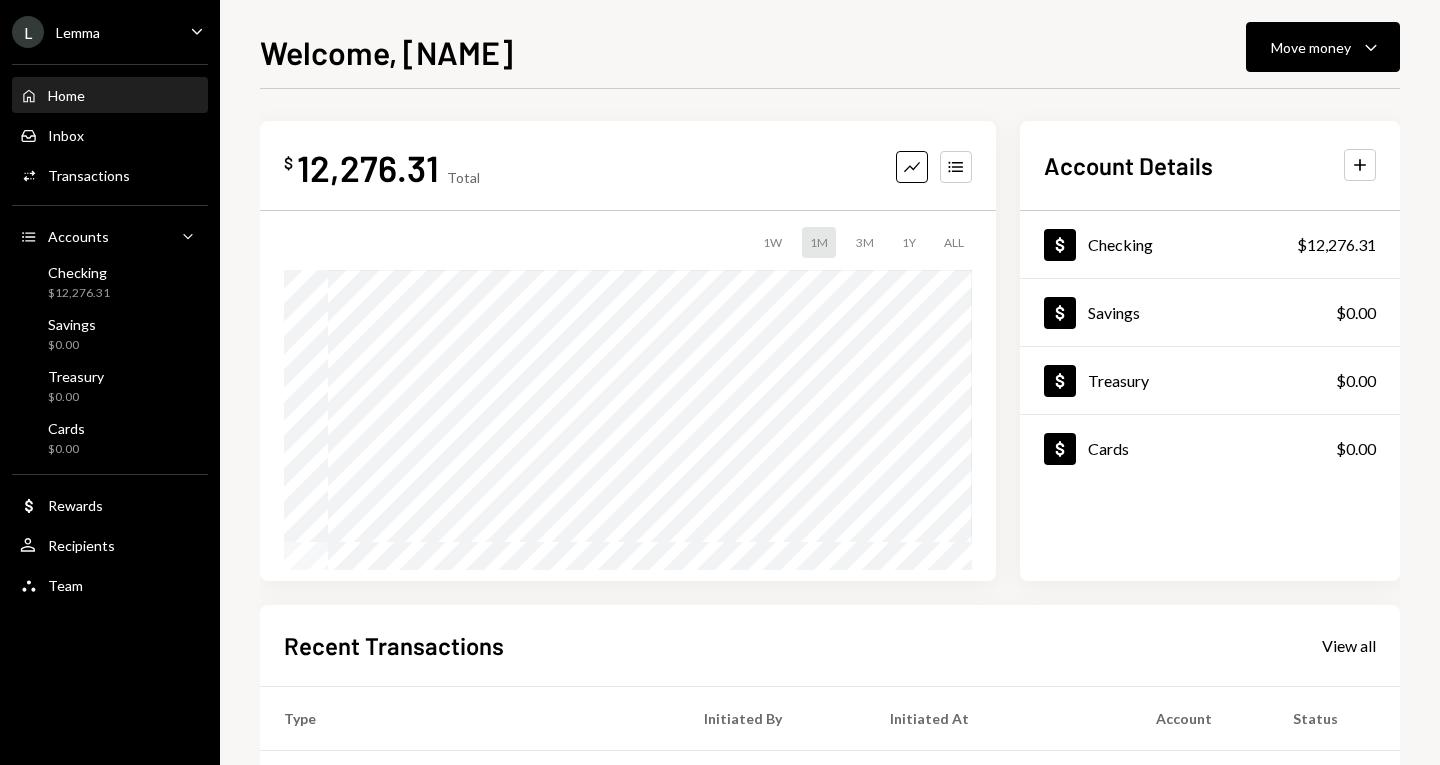 click on "Caret Down" 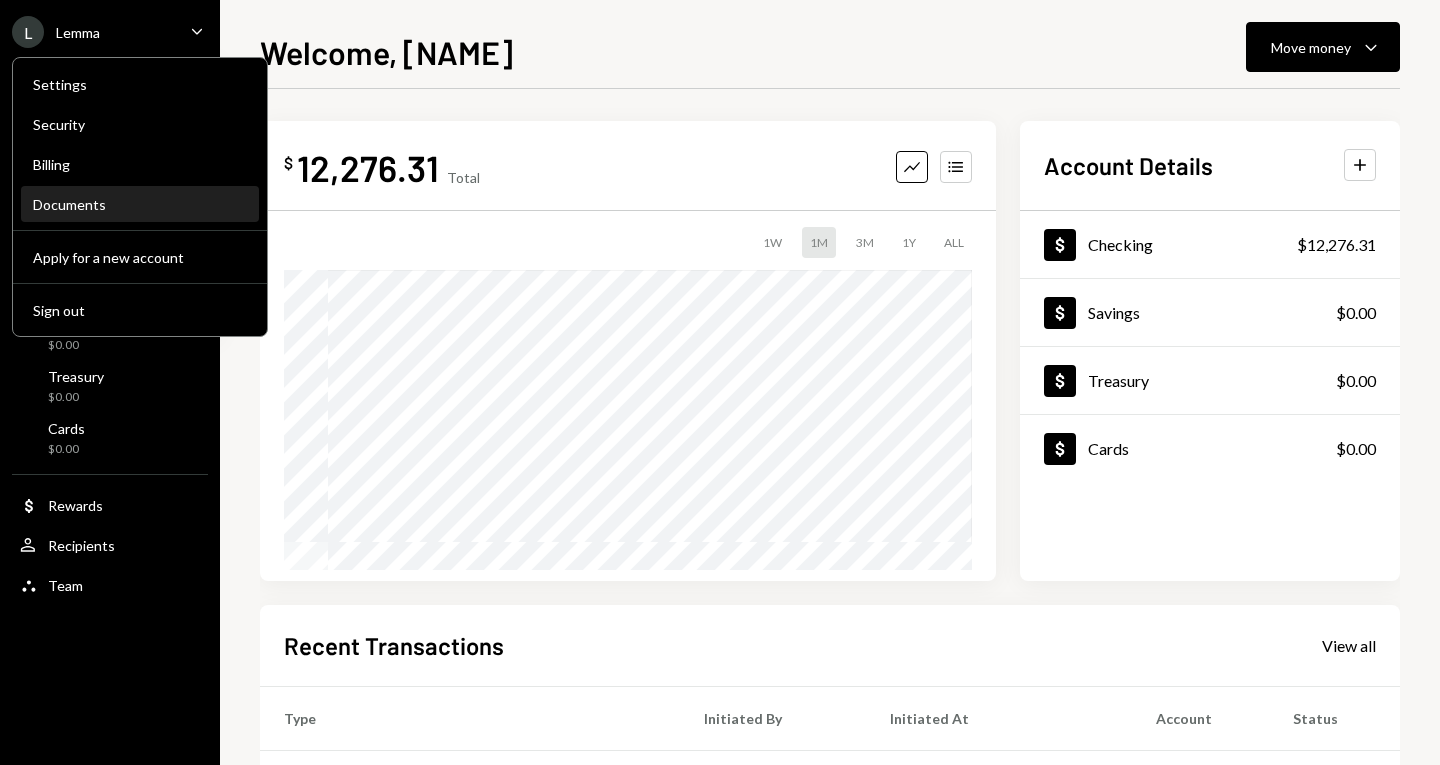 click on "Documents" at bounding box center (140, 204) 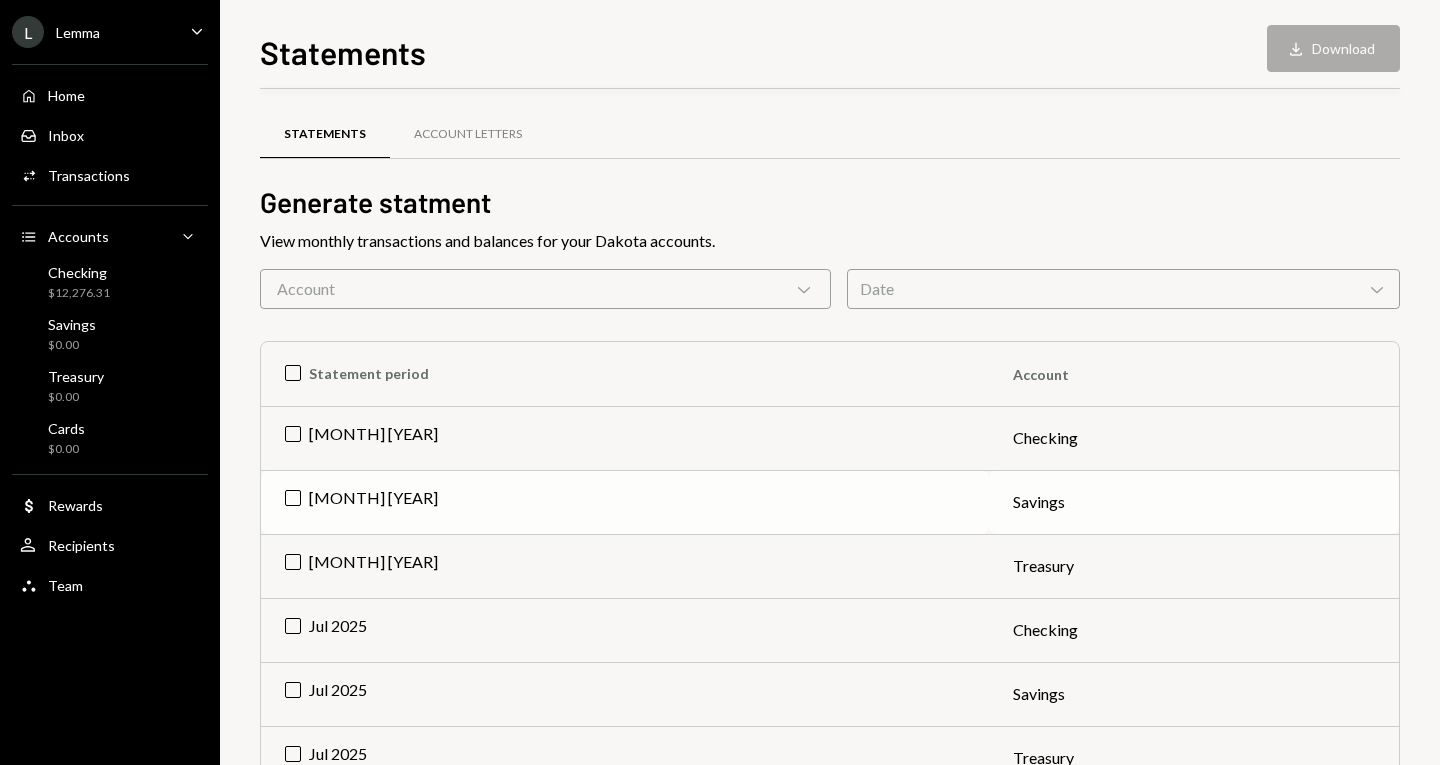 scroll, scrollTop: 100, scrollLeft: 0, axis: vertical 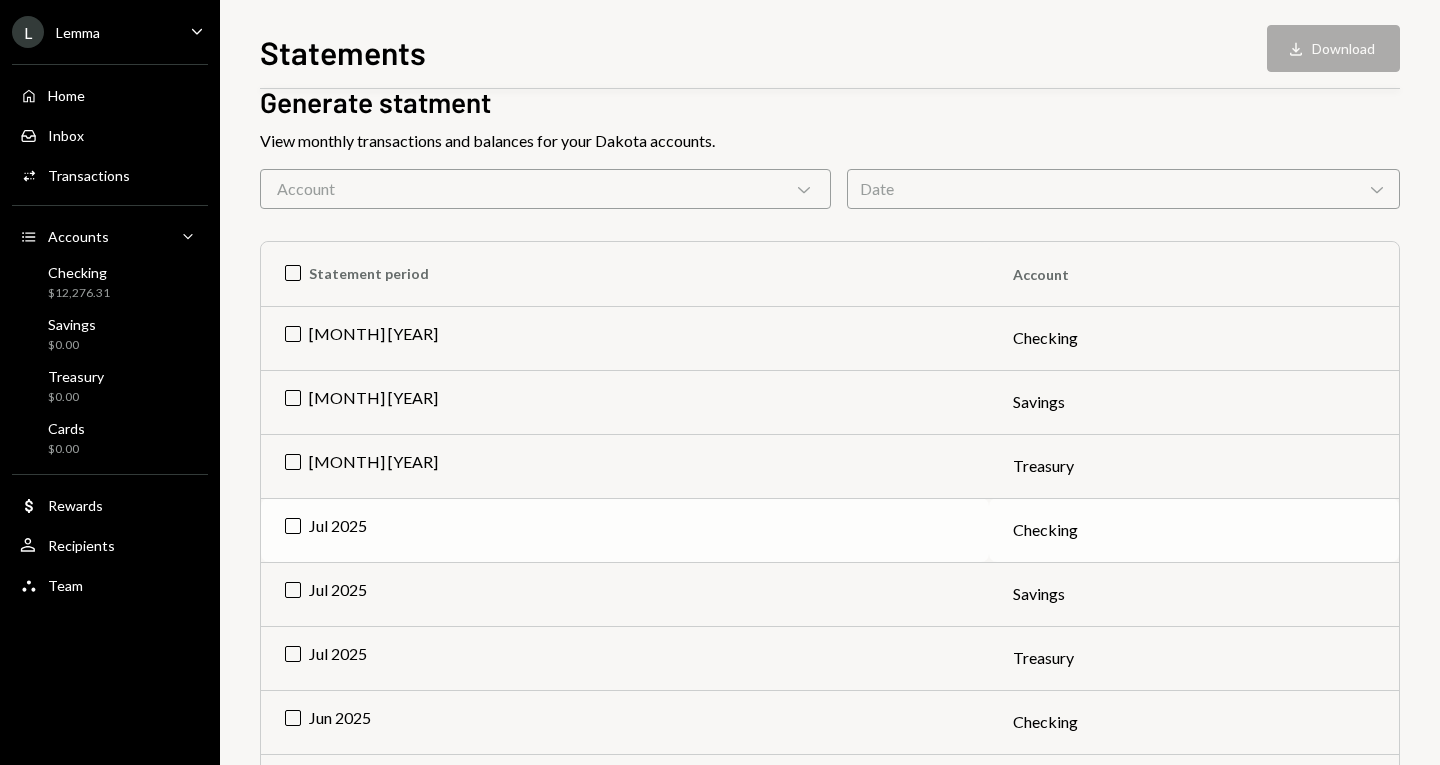 click on "Jul 2025" at bounding box center [625, 530] 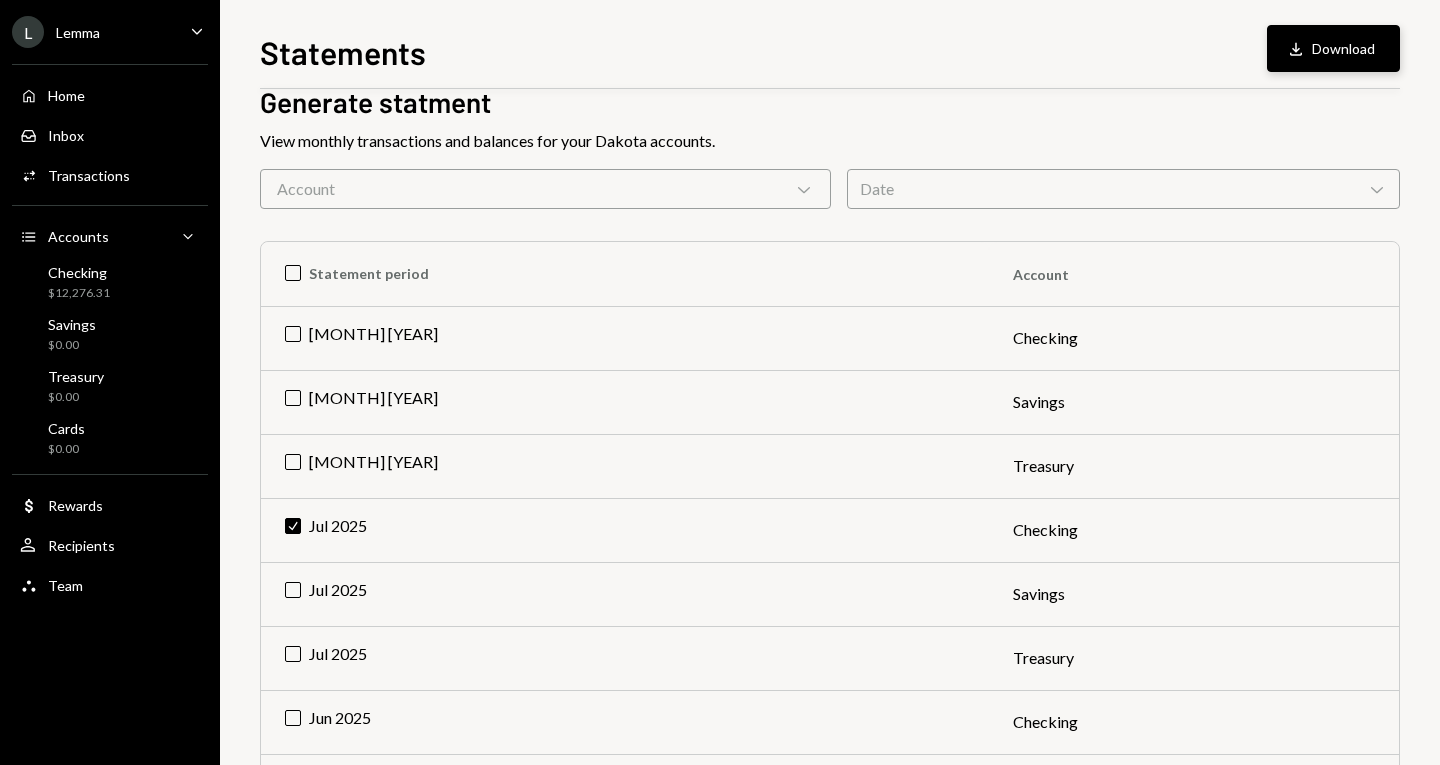 click on "Download" at bounding box center [1299, 49] 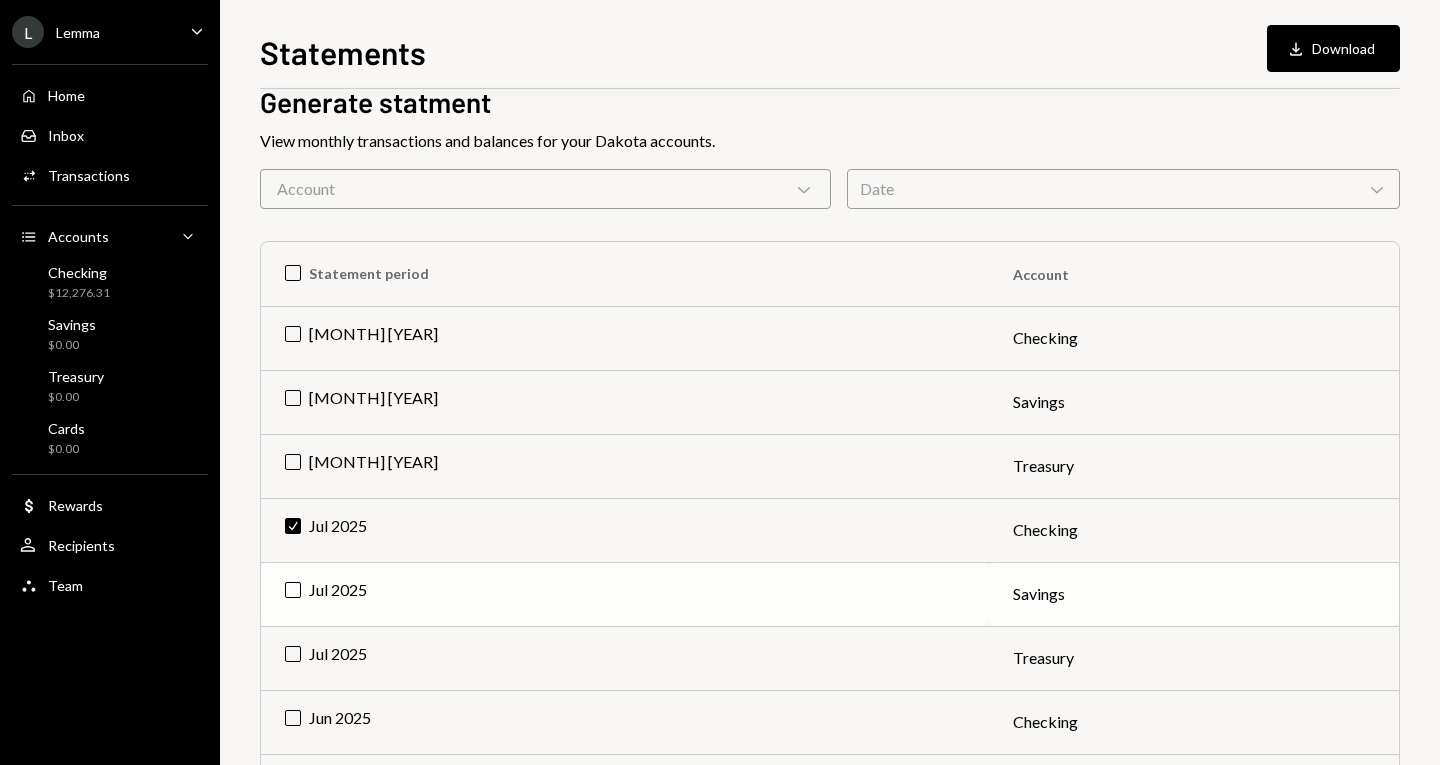 click on "Jul 2025" at bounding box center [625, 594] 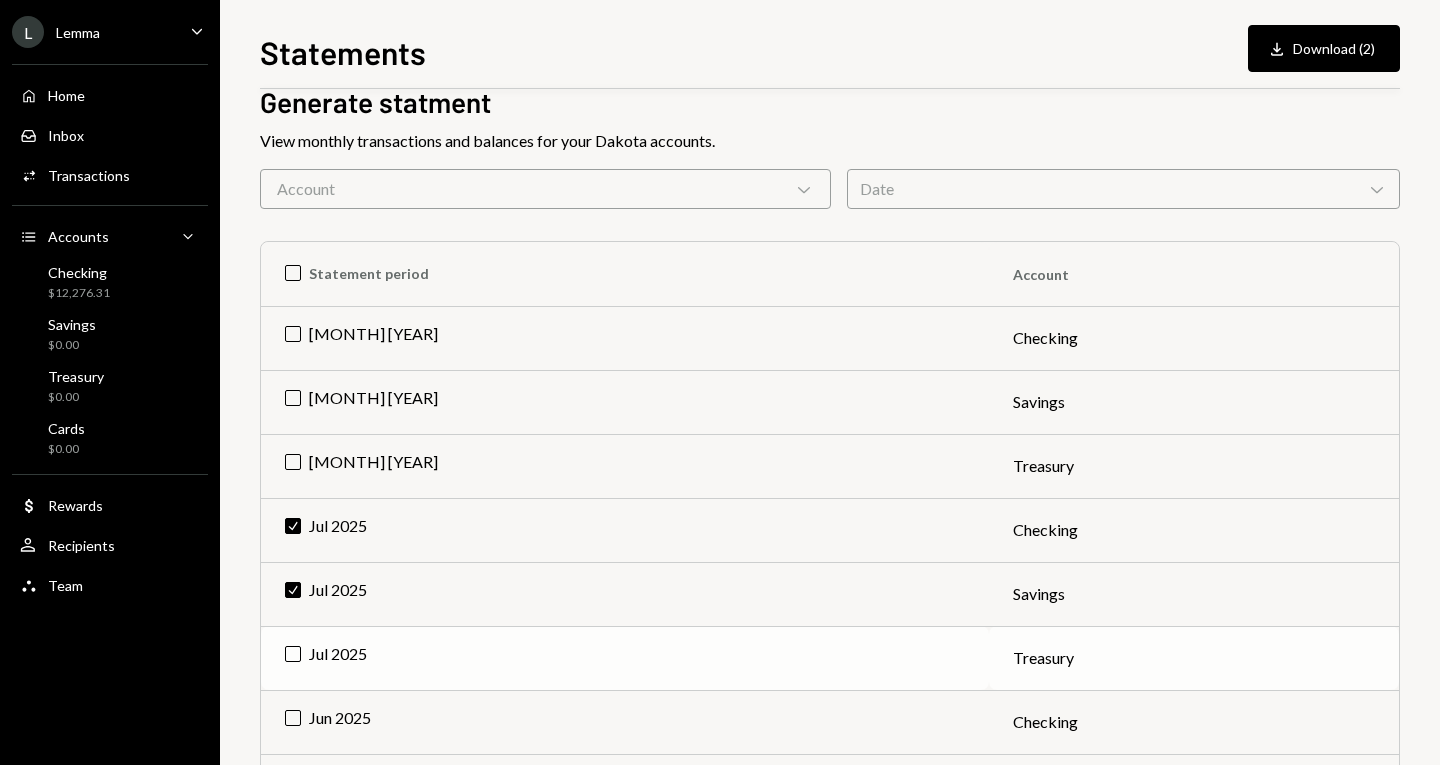 click on "Jul 2025" at bounding box center (625, 658) 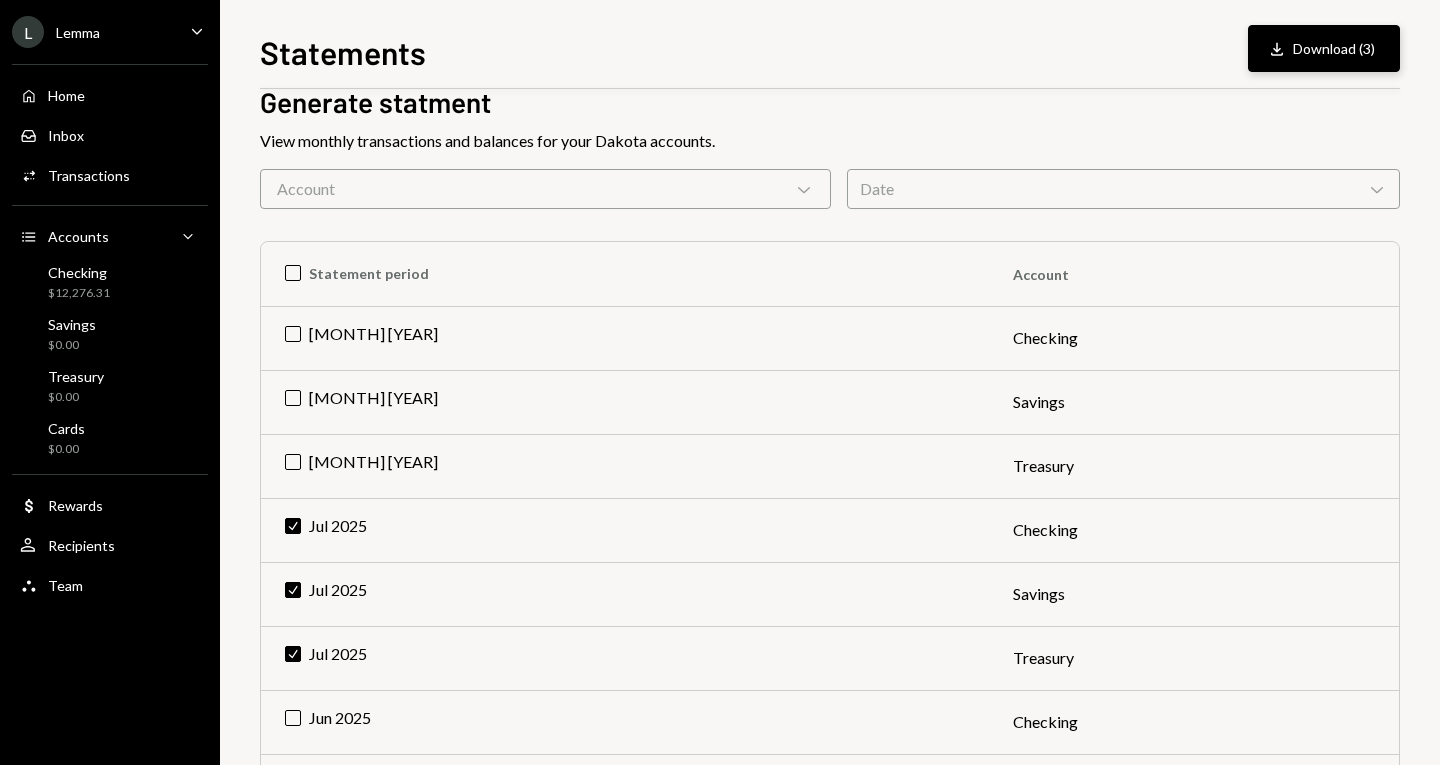 click on "Download Download   (3)" at bounding box center [1324, 48] 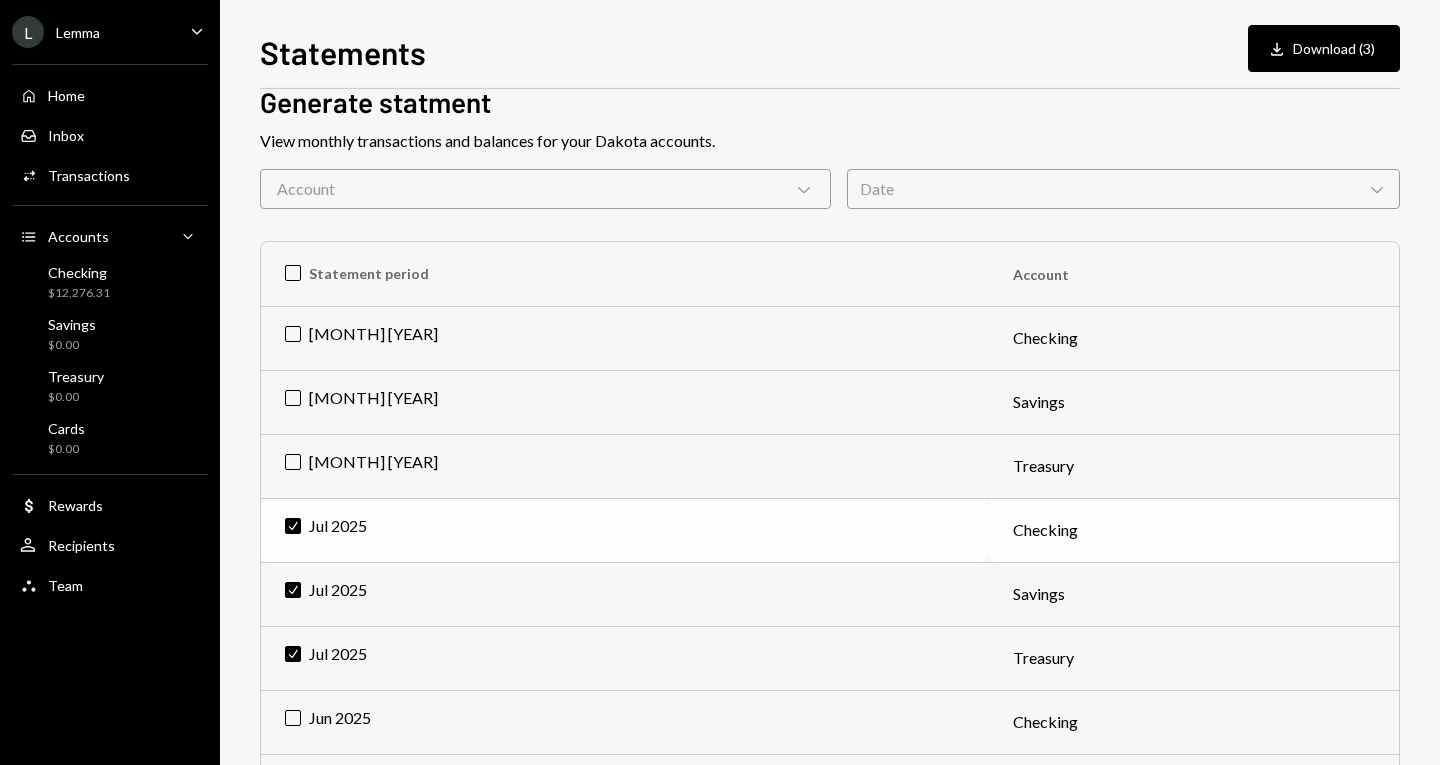 click on "Check [MONTH] [YEAR]" at bounding box center [625, 530] 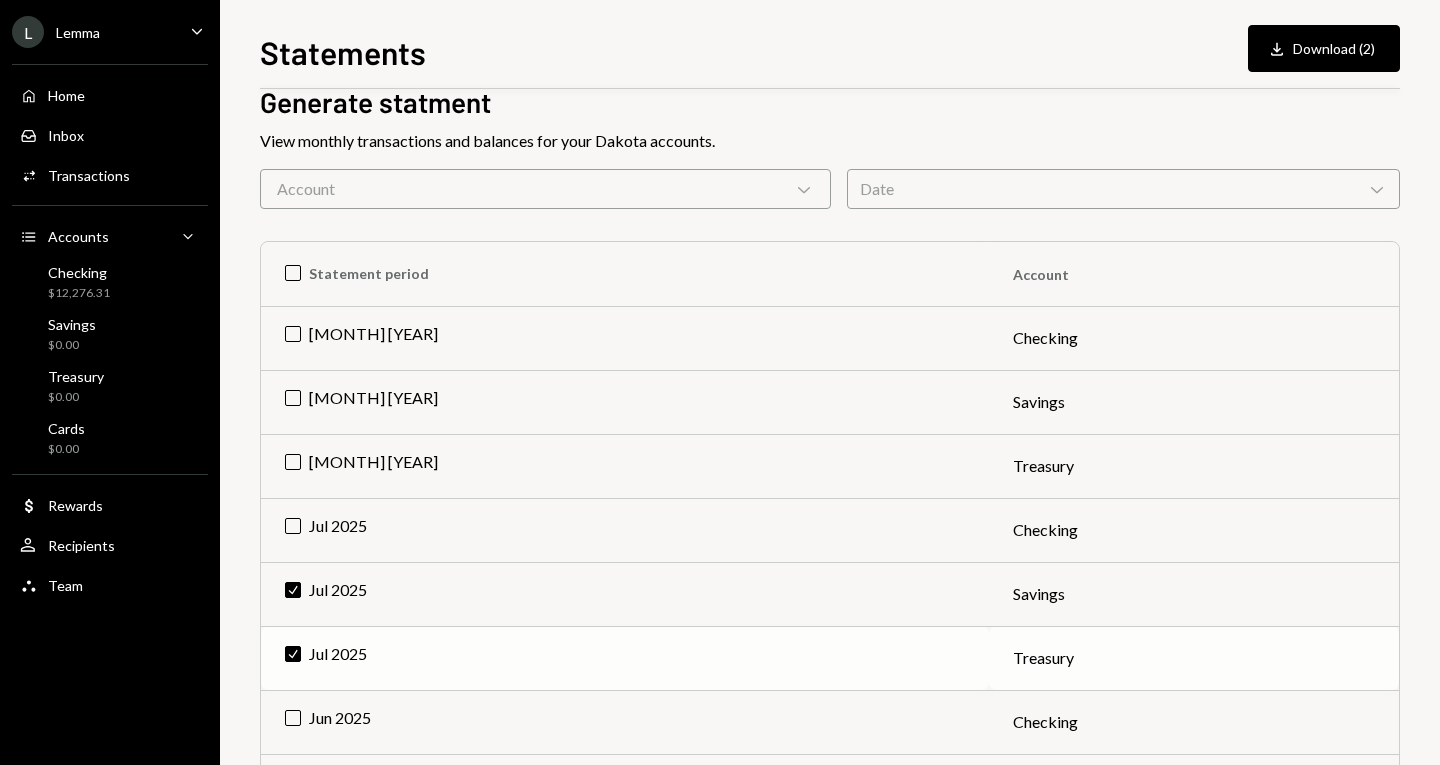 click on "Check [MONTH] [YEAR]" at bounding box center (625, 658) 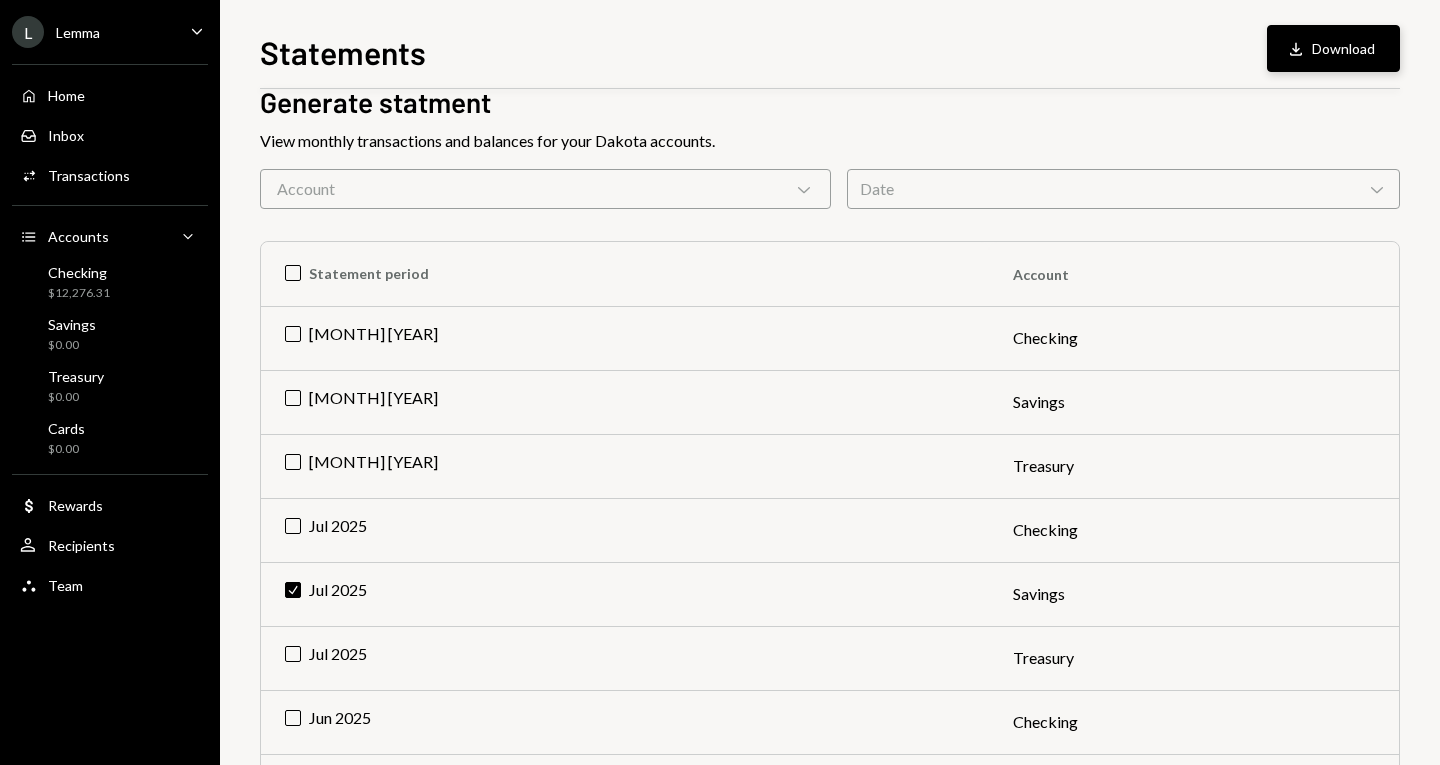 click on "Download Download" at bounding box center [1333, 48] 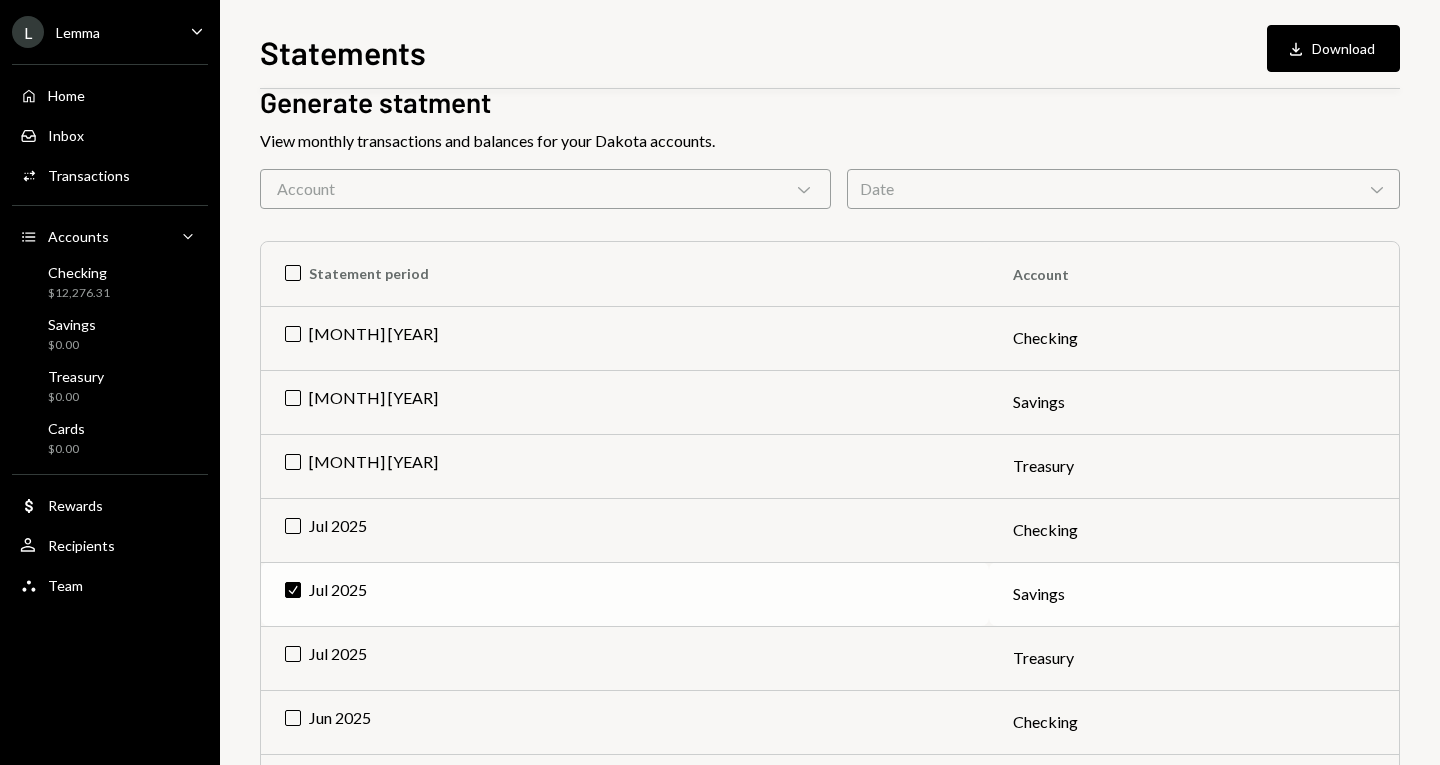 click on "Check [MONTH] [YEAR]" at bounding box center (625, 594) 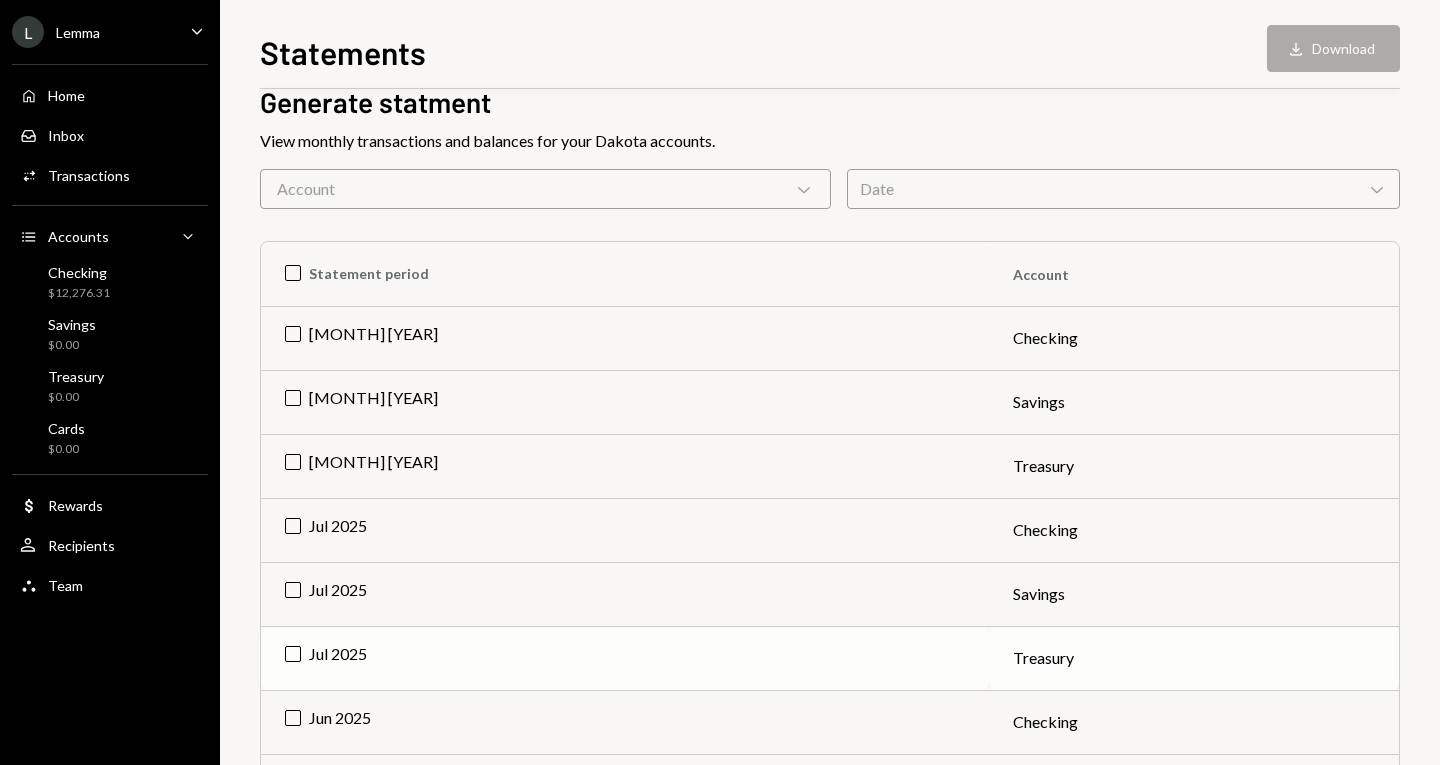 click on "Jul 2025" at bounding box center (625, 658) 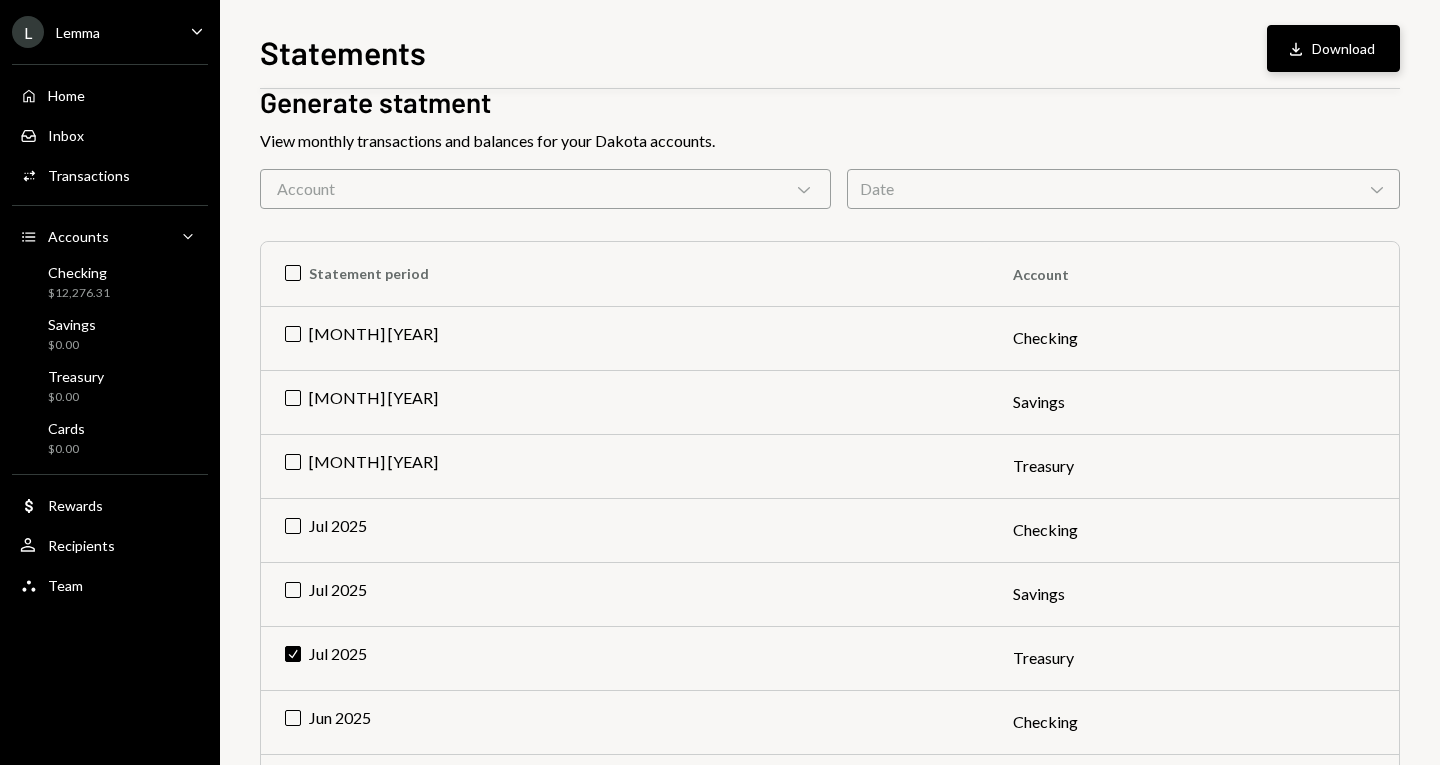 click on "Download Download" at bounding box center [1333, 48] 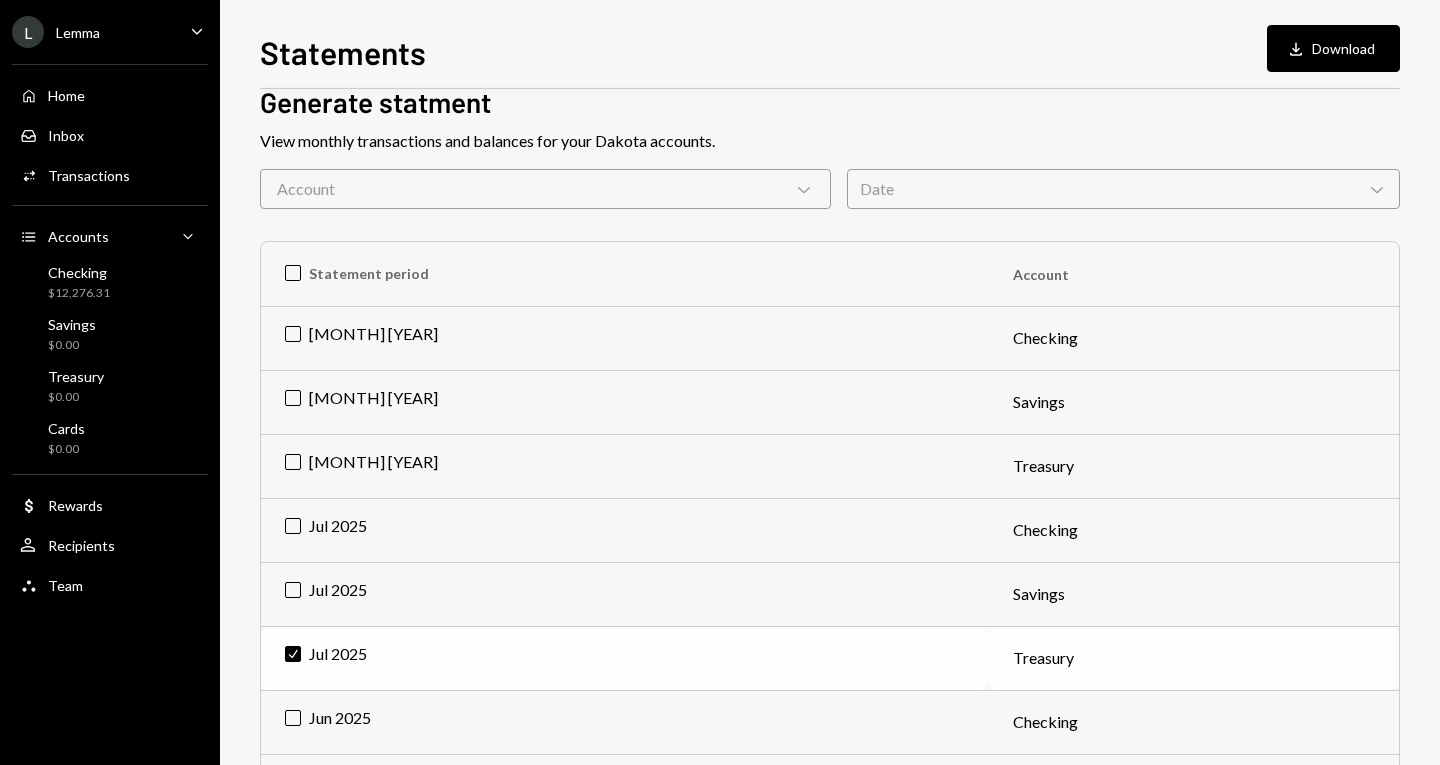 click on "Check [MONTH] [YEAR]" at bounding box center [625, 658] 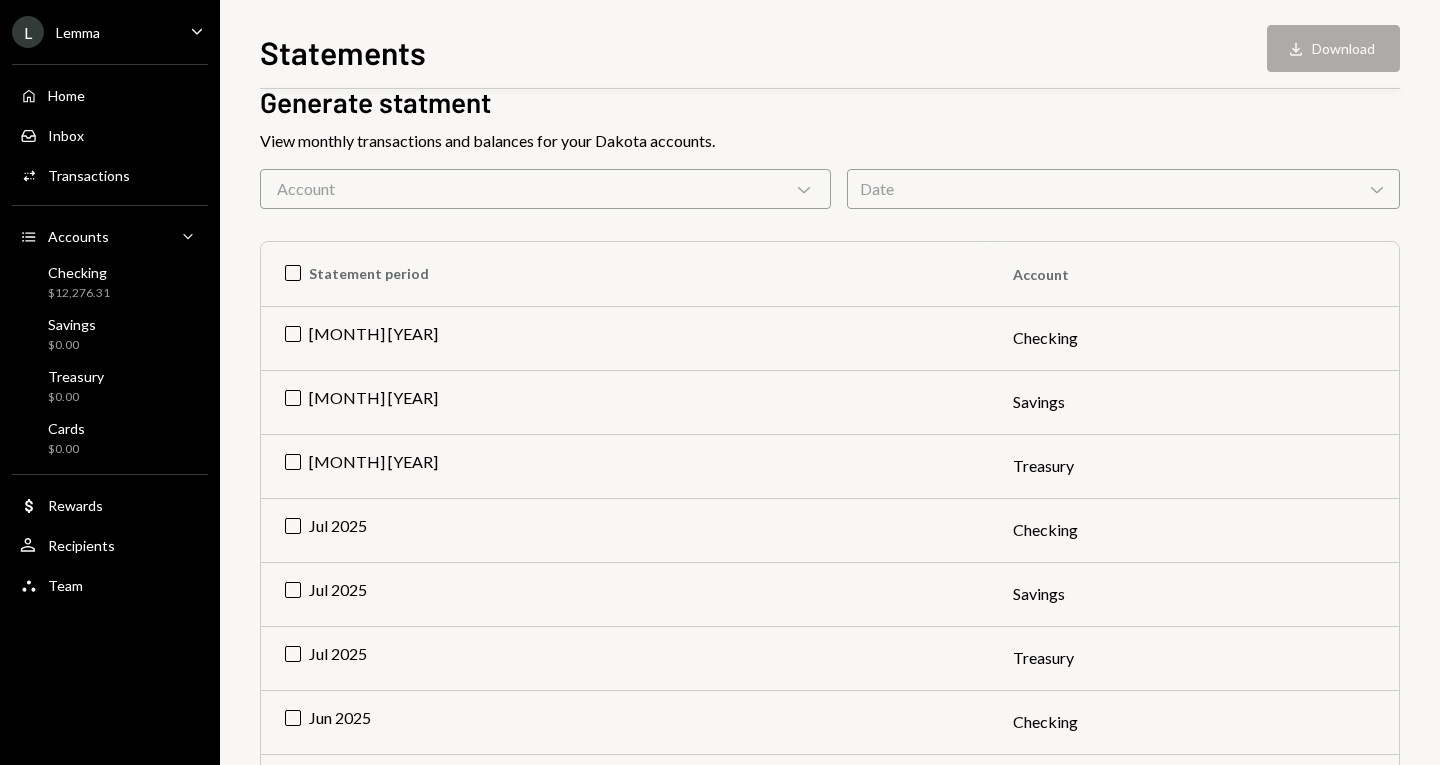 scroll, scrollTop: 200, scrollLeft: 0, axis: vertical 